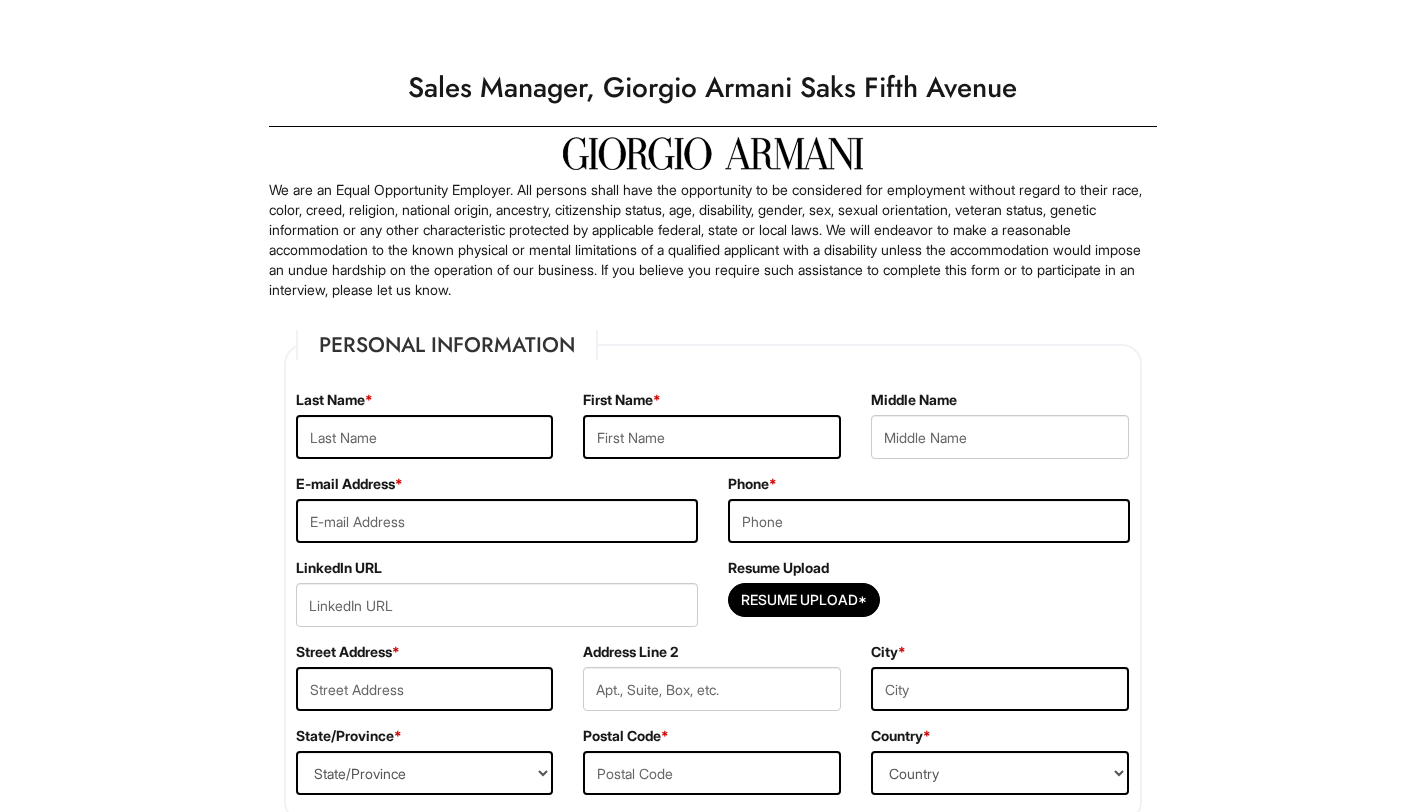 scroll, scrollTop: 0, scrollLeft: 0, axis: both 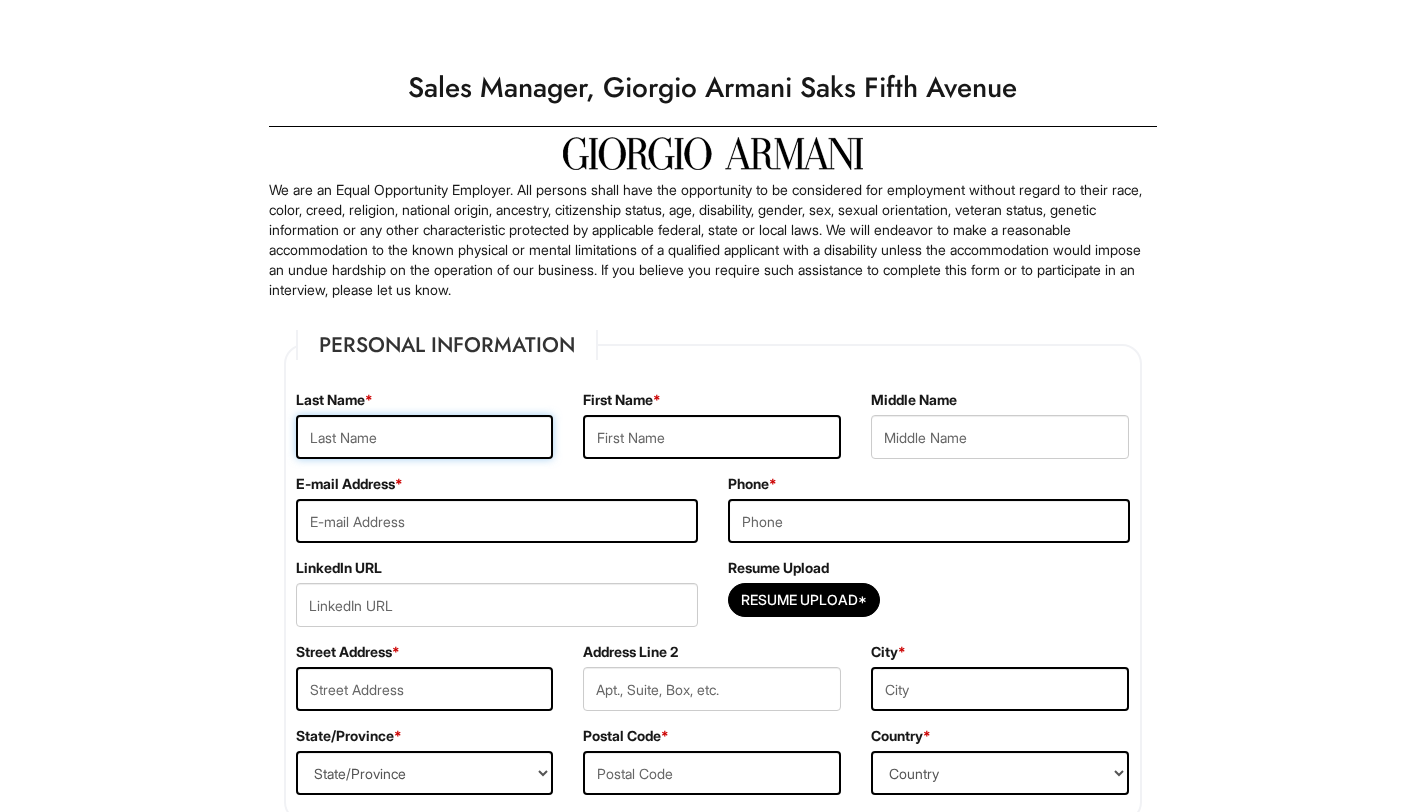click at bounding box center (425, 437) 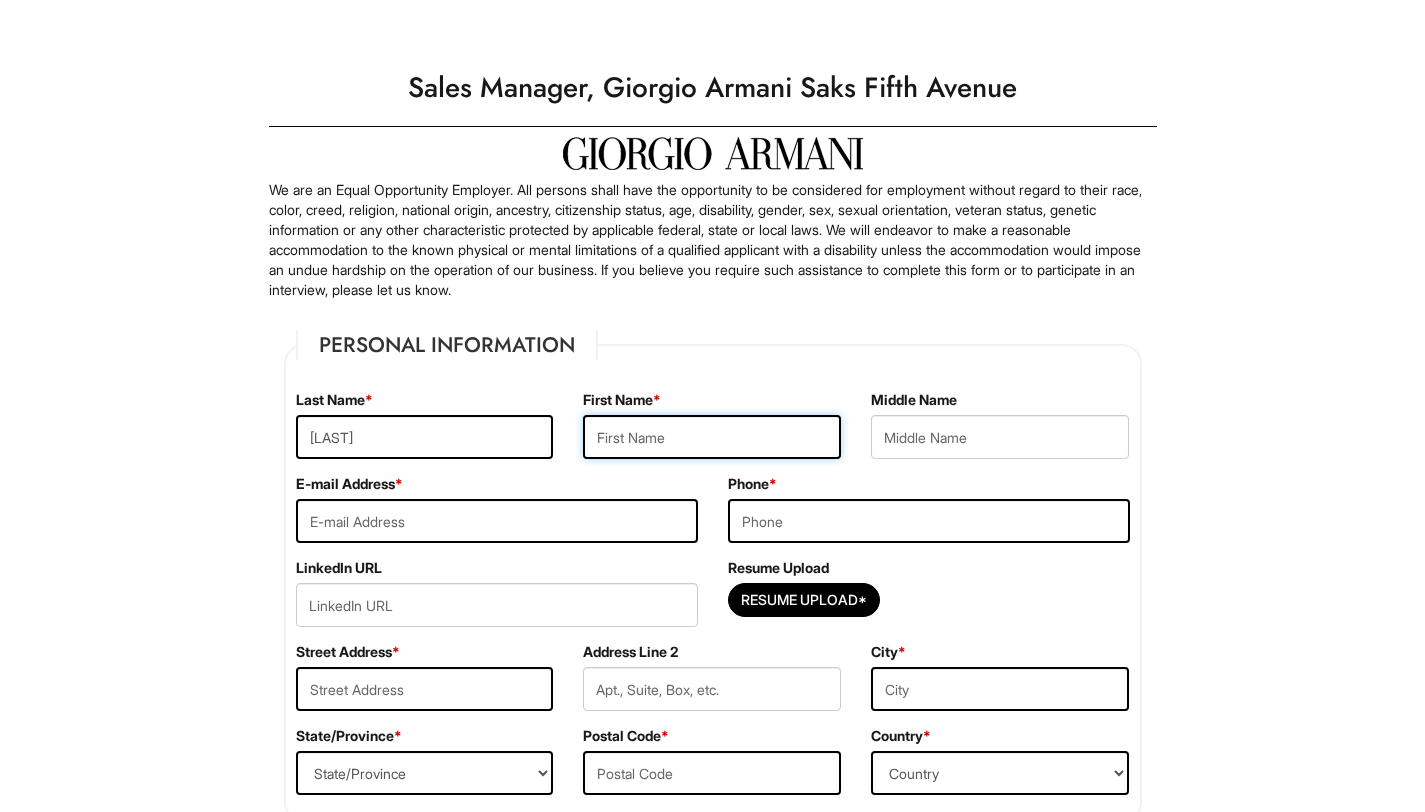 type on "[FIRST]" 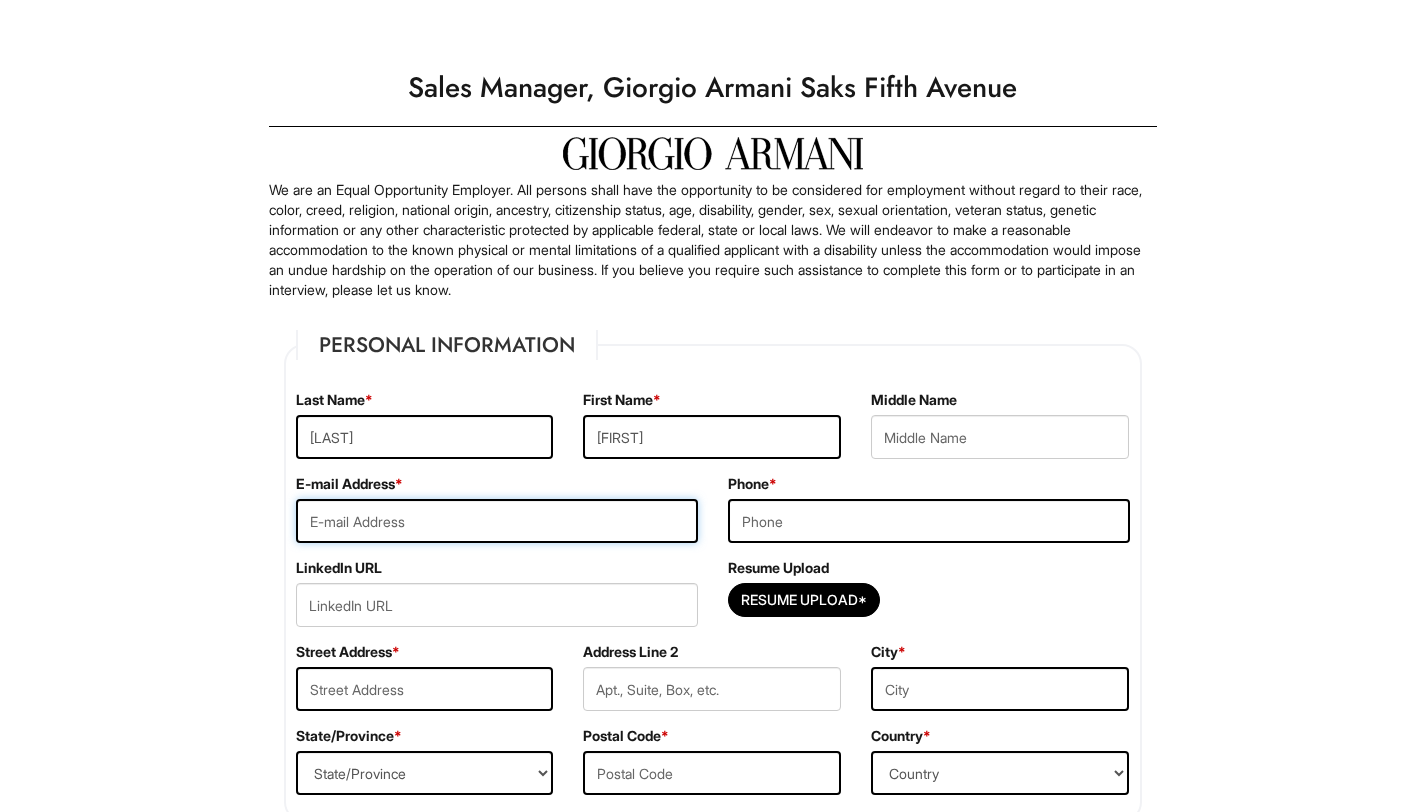 type on "[EMAIL]" 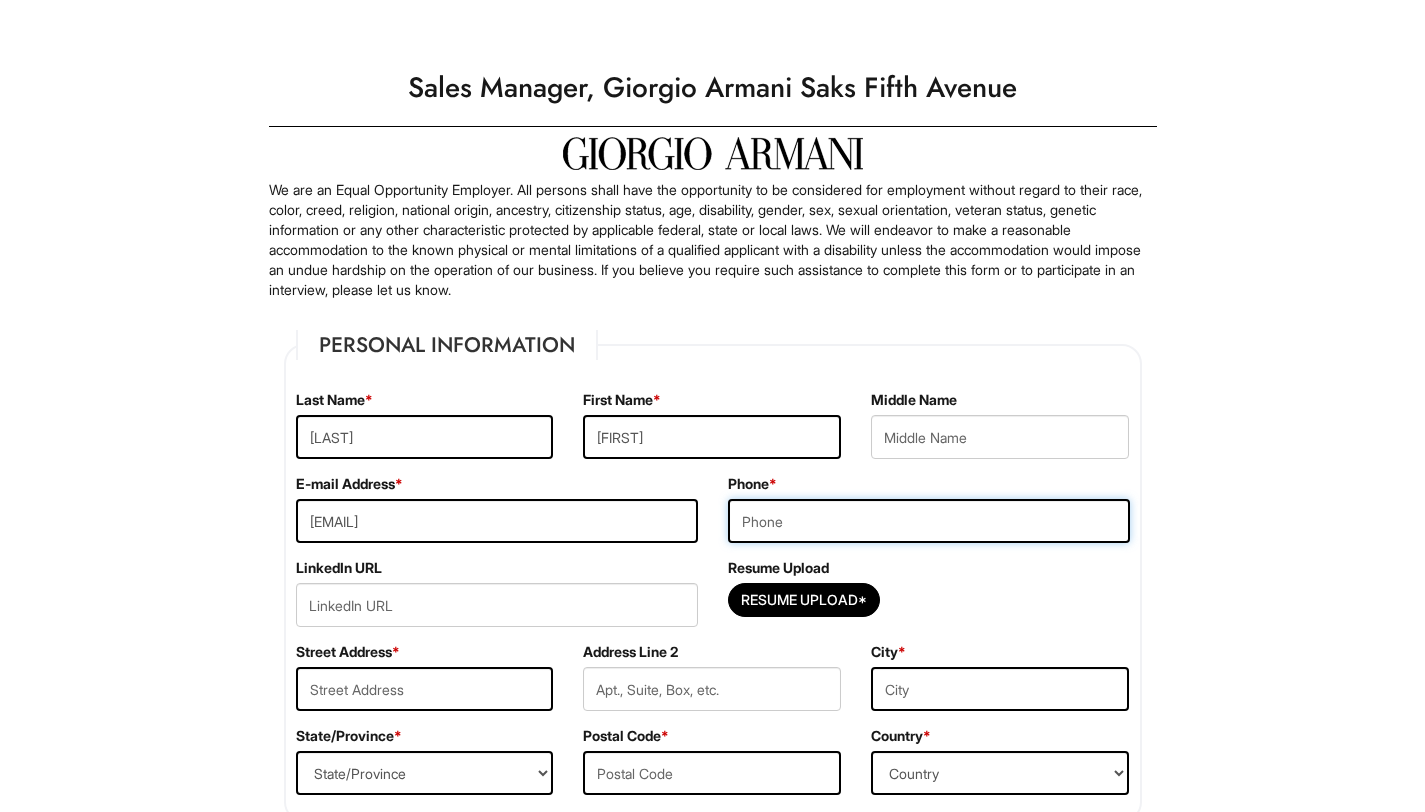 type on "[PHONE]" 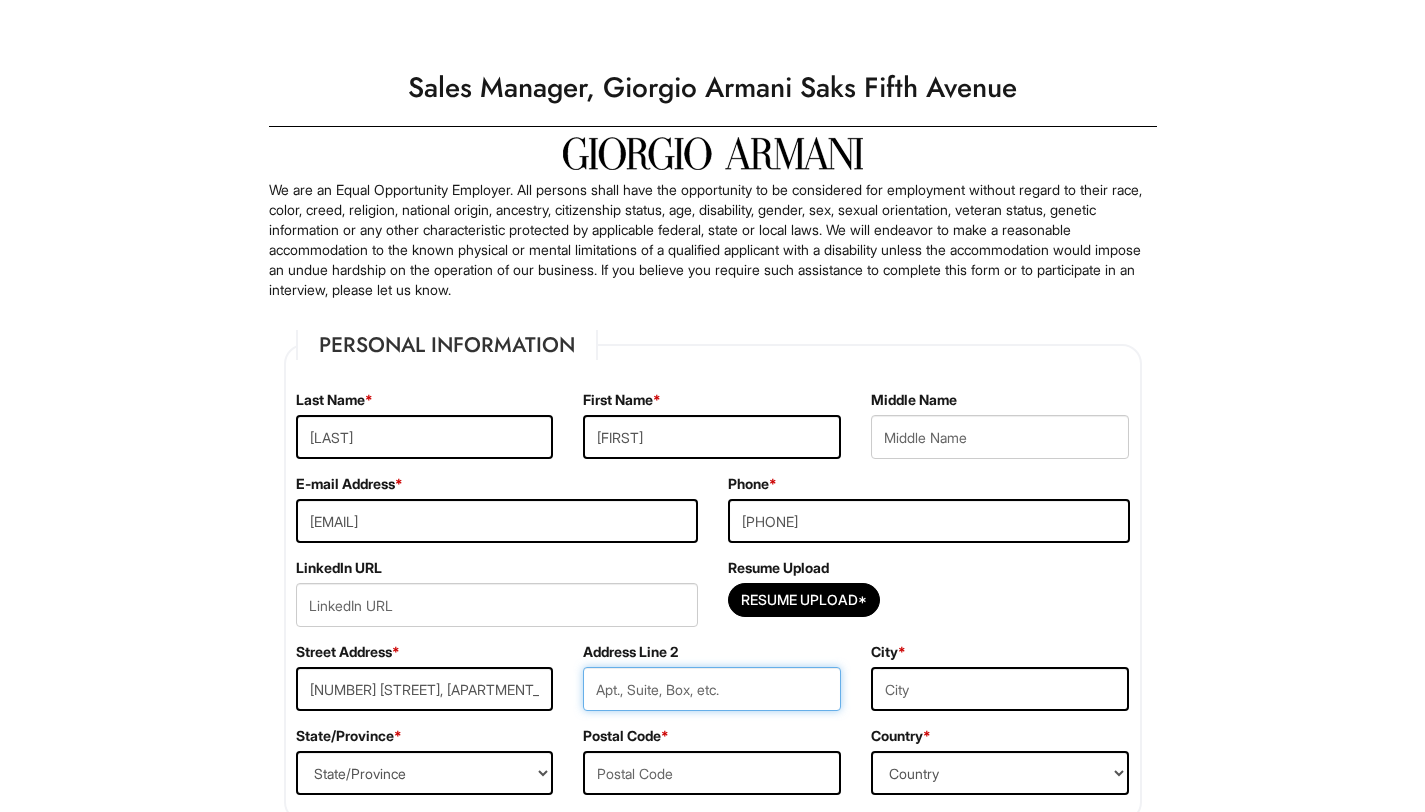 type on "[APARTMENT_NUMBER]" 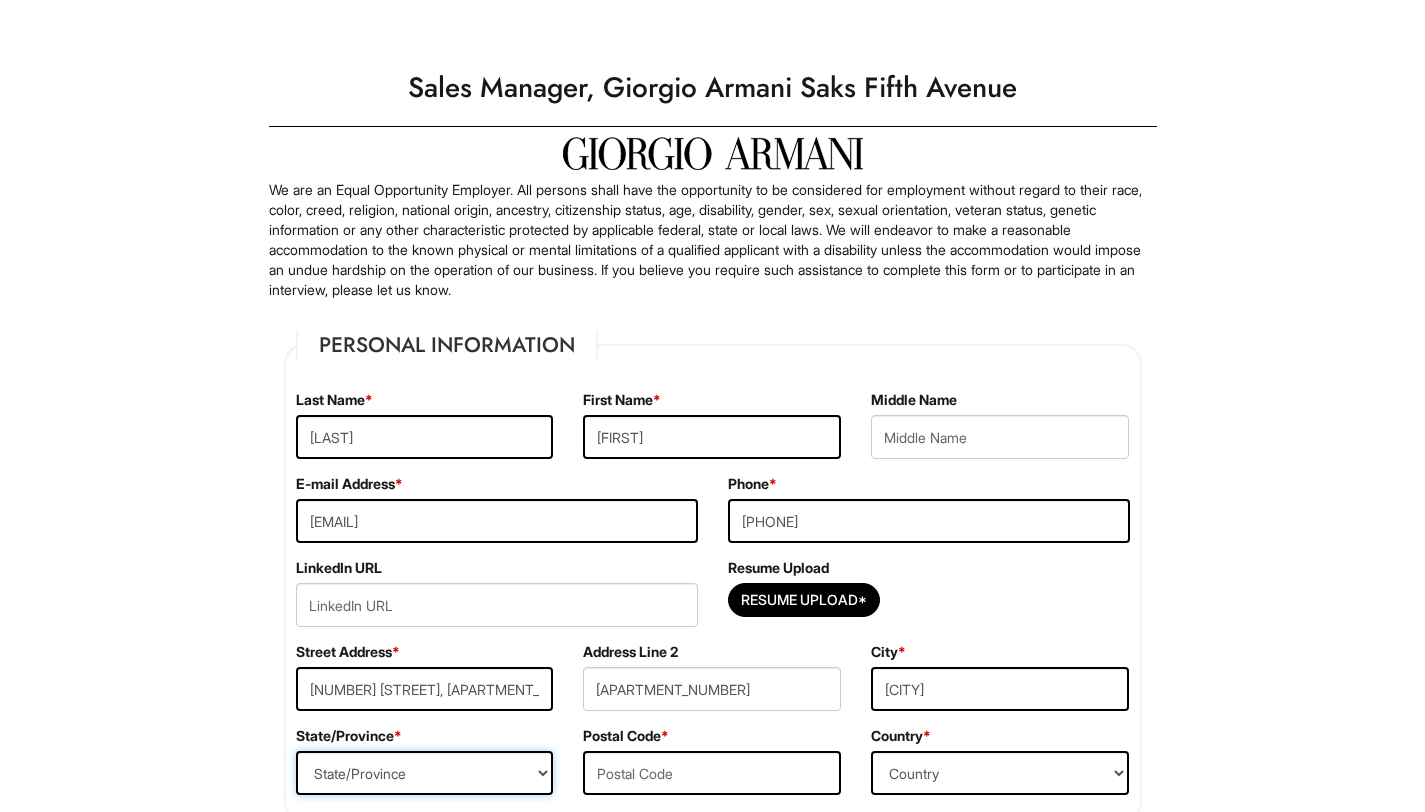 select on "[STATE]" 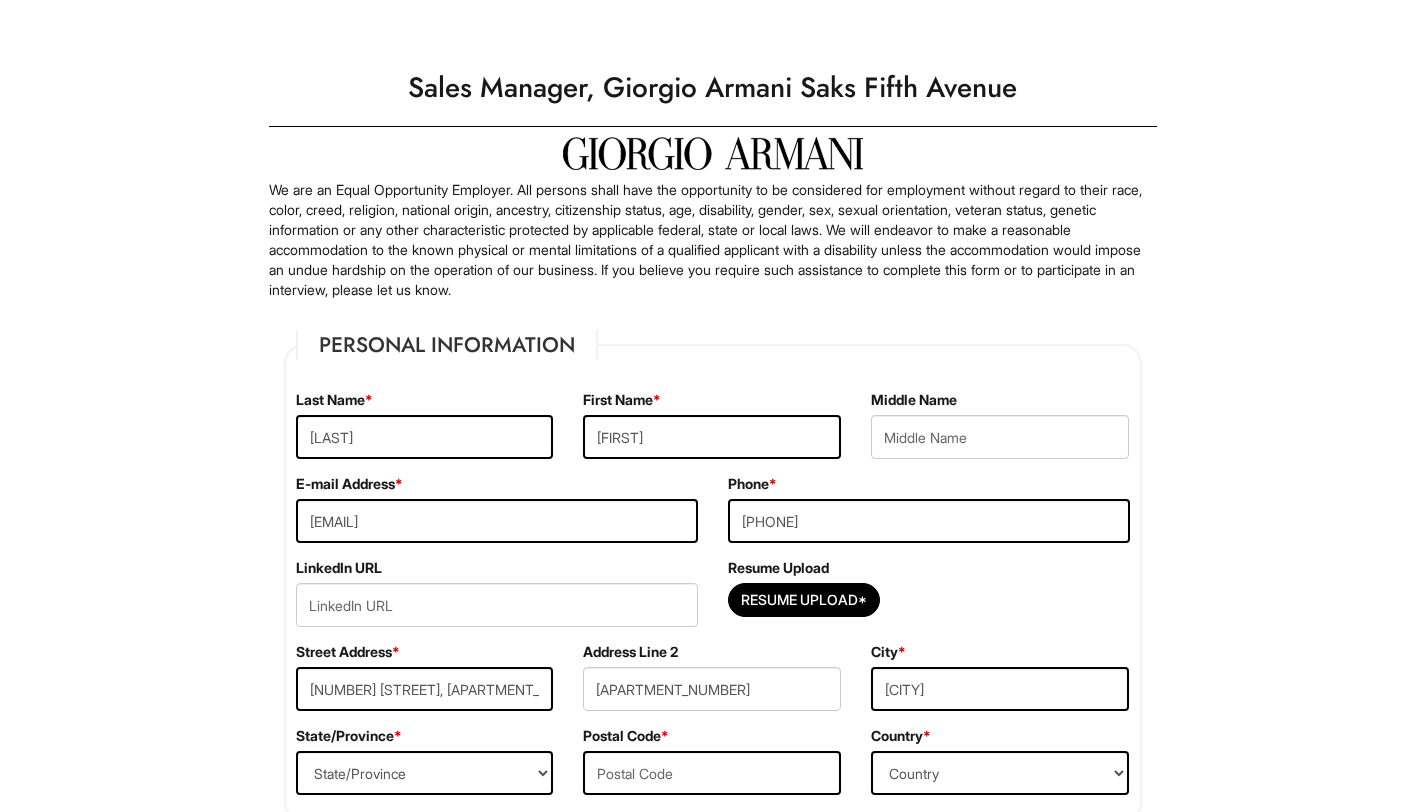 type on "[POSTAL_CODE]" 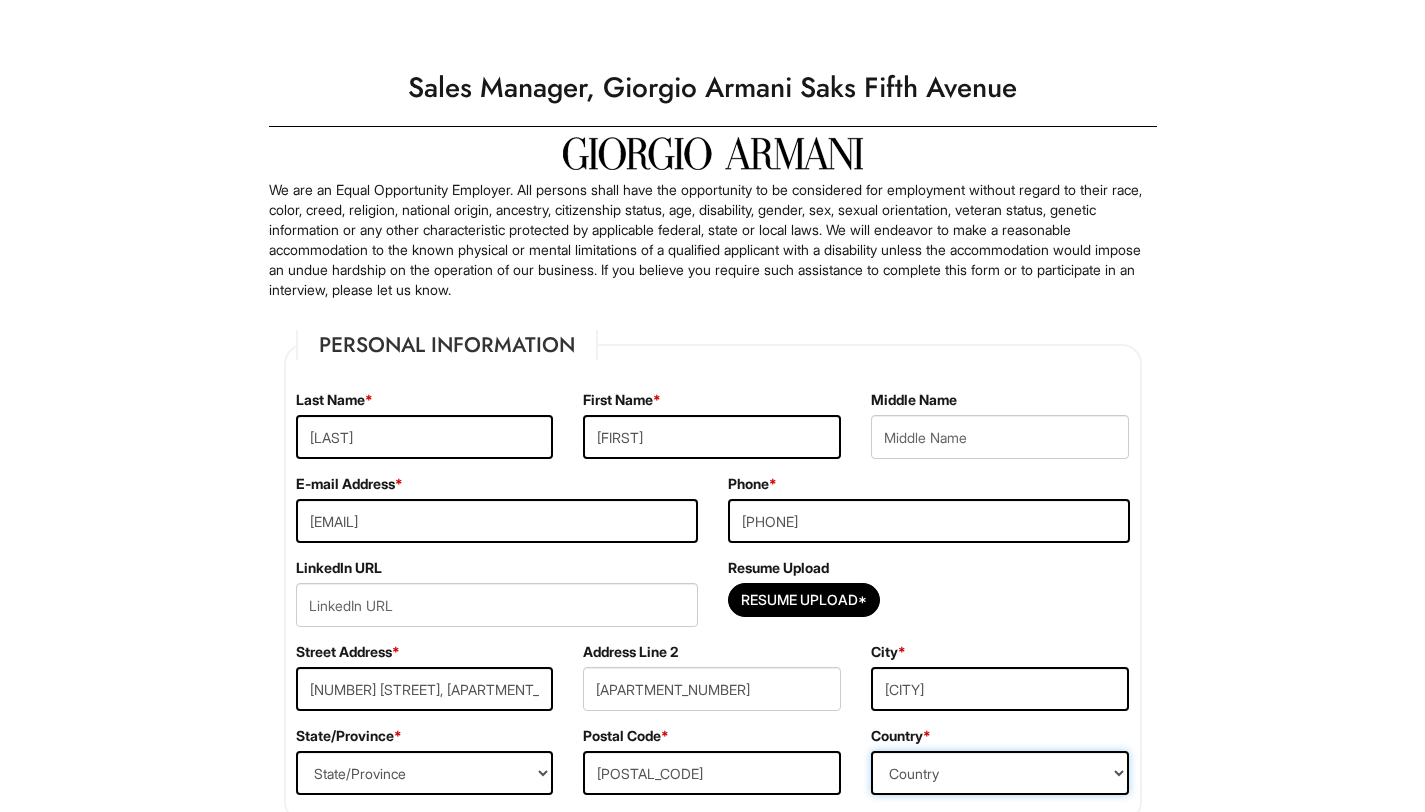 select on "United States of America" 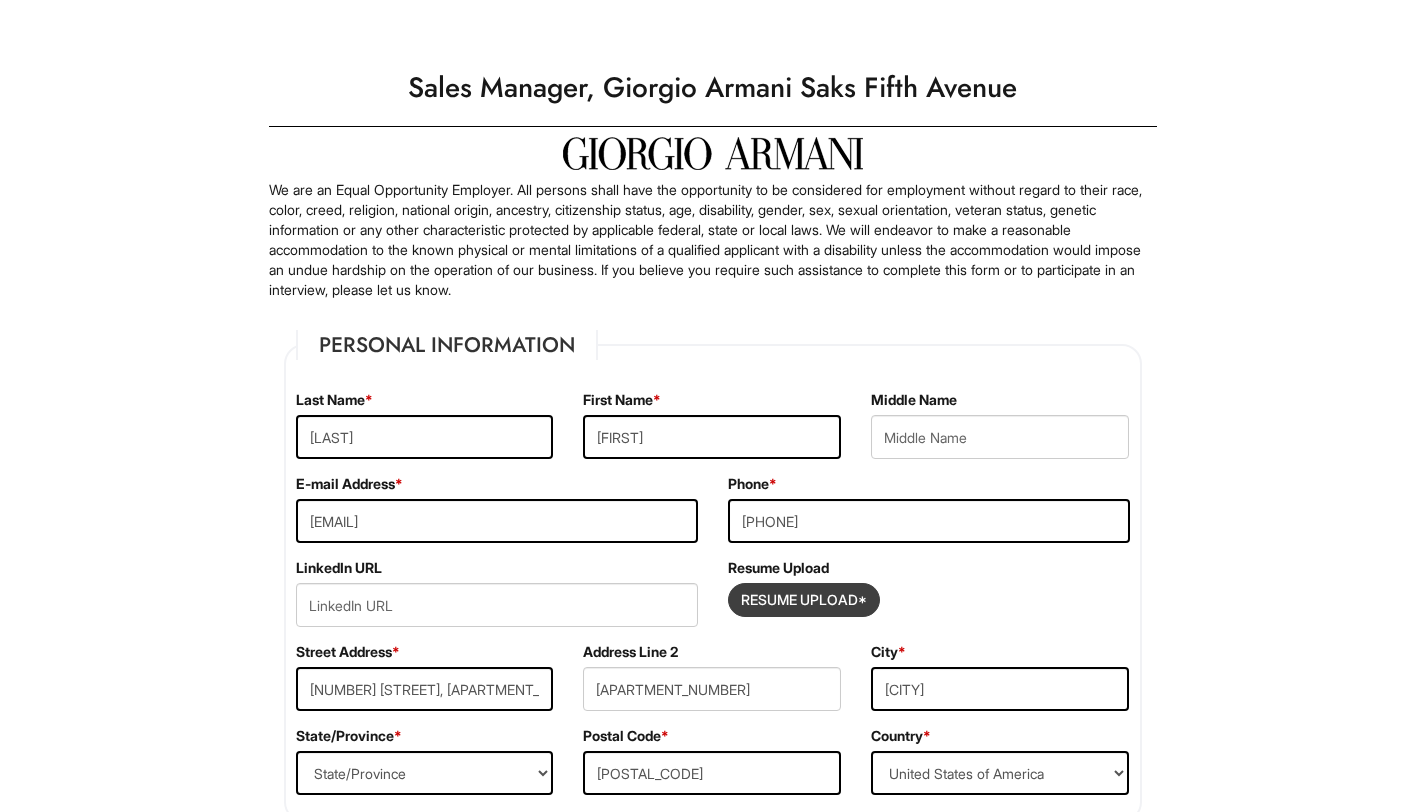 click at bounding box center (804, 600) 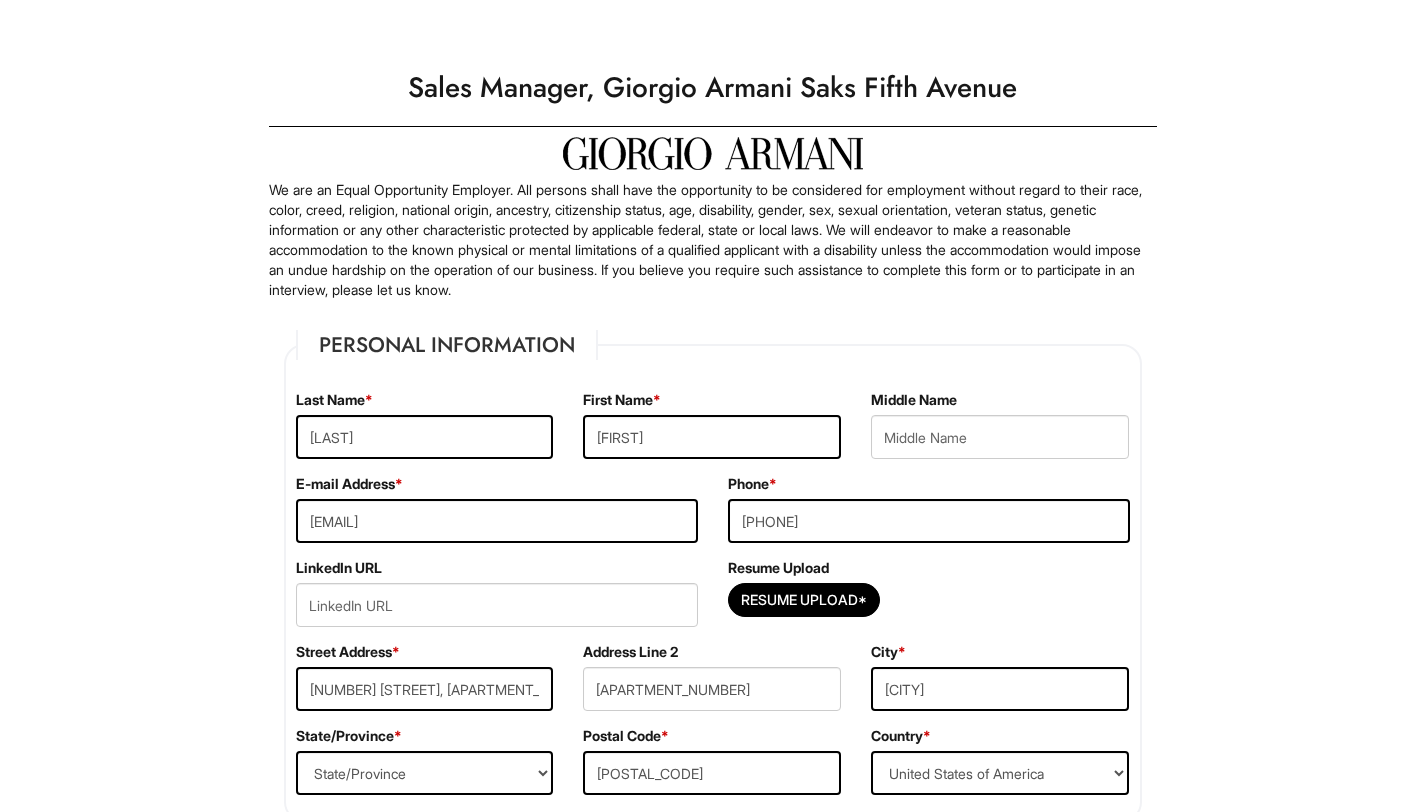 type on "C:\fakepath\[FILENAME].docx" 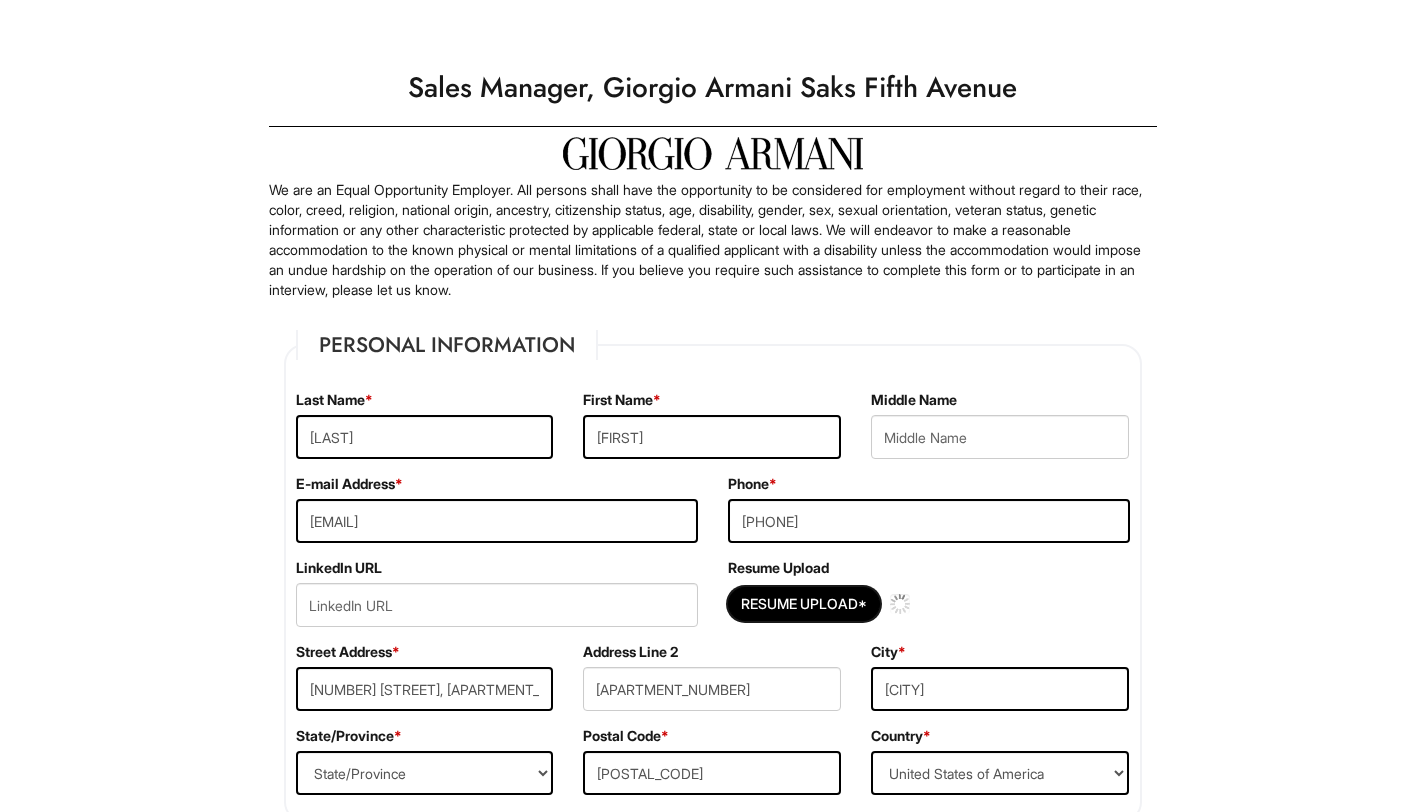 type 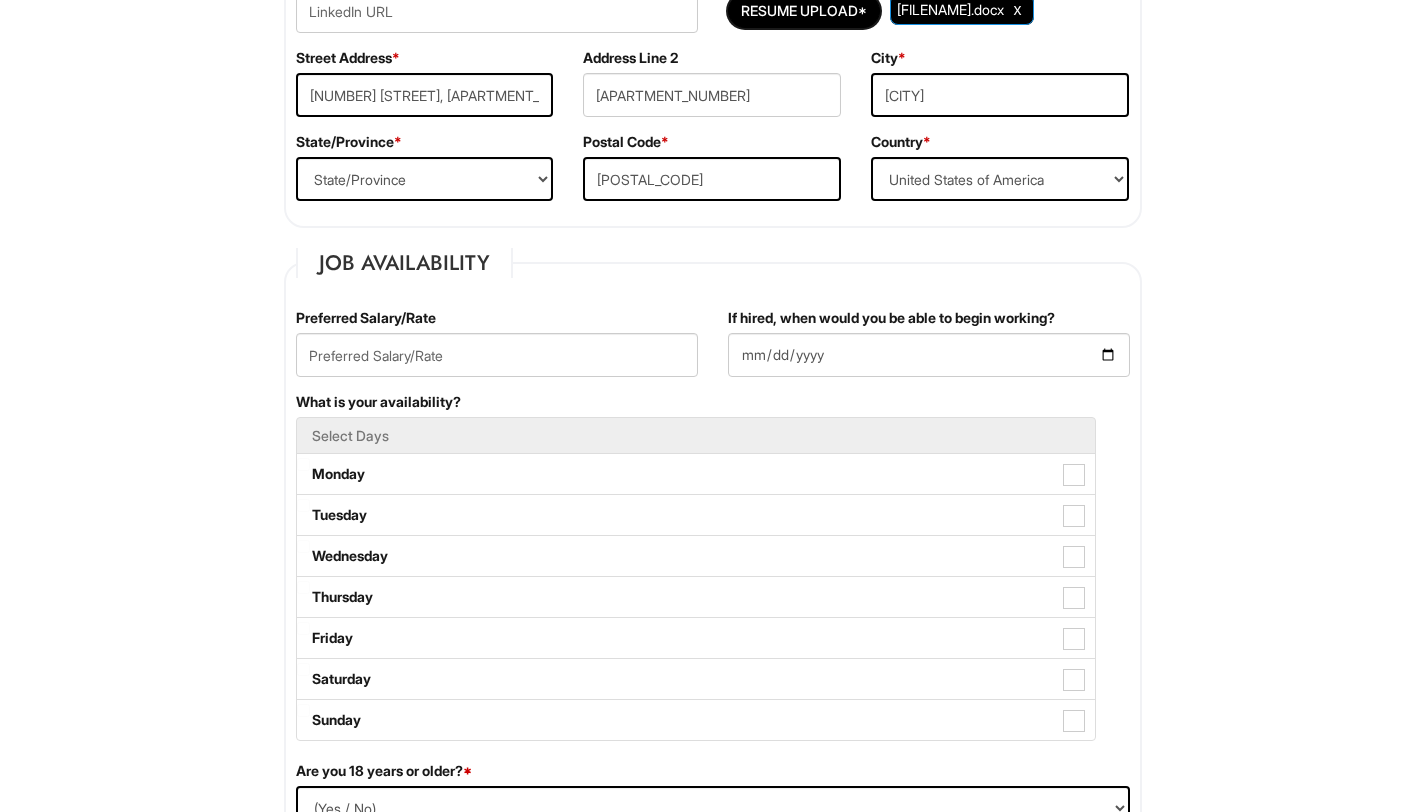 scroll, scrollTop: 597, scrollLeft: 0, axis: vertical 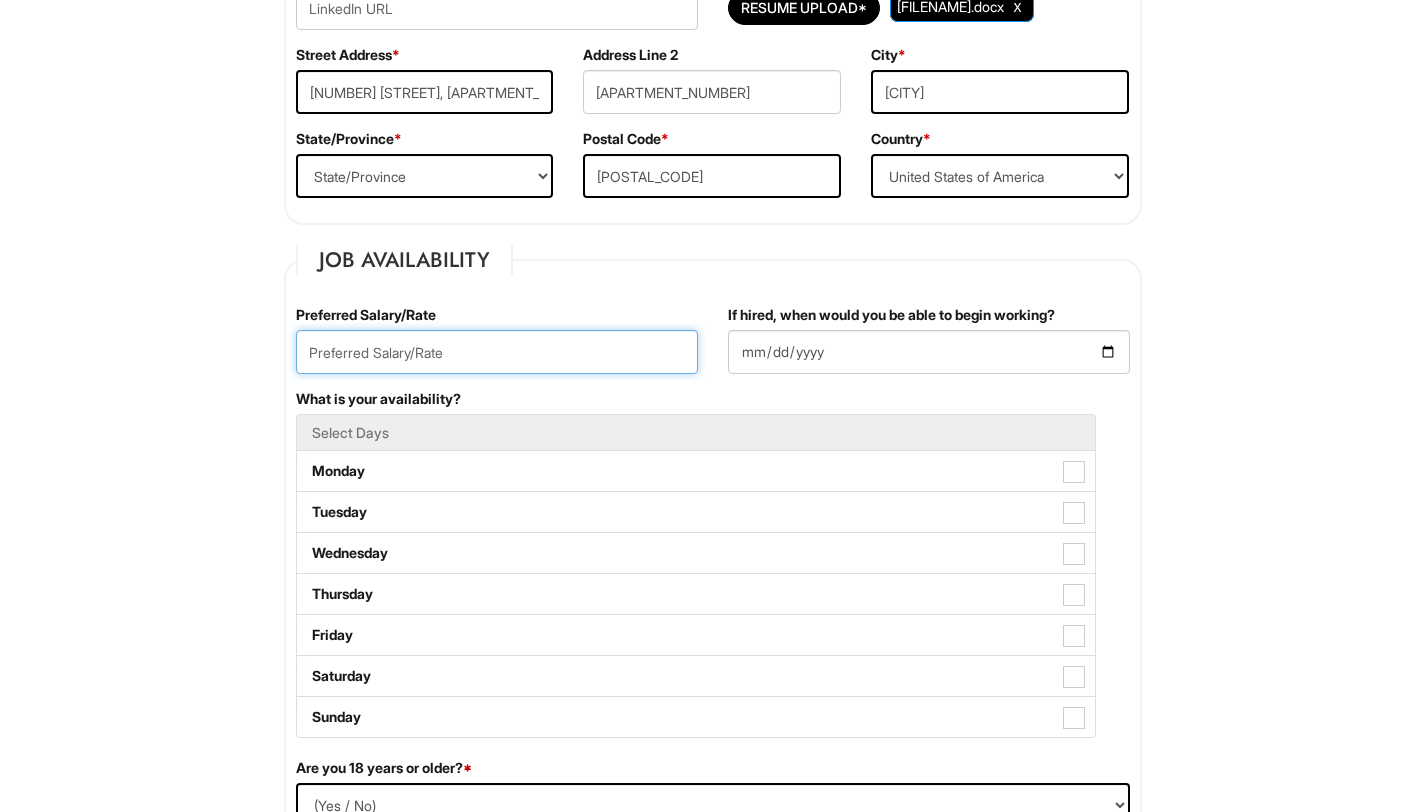 click at bounding box center (497, 352) 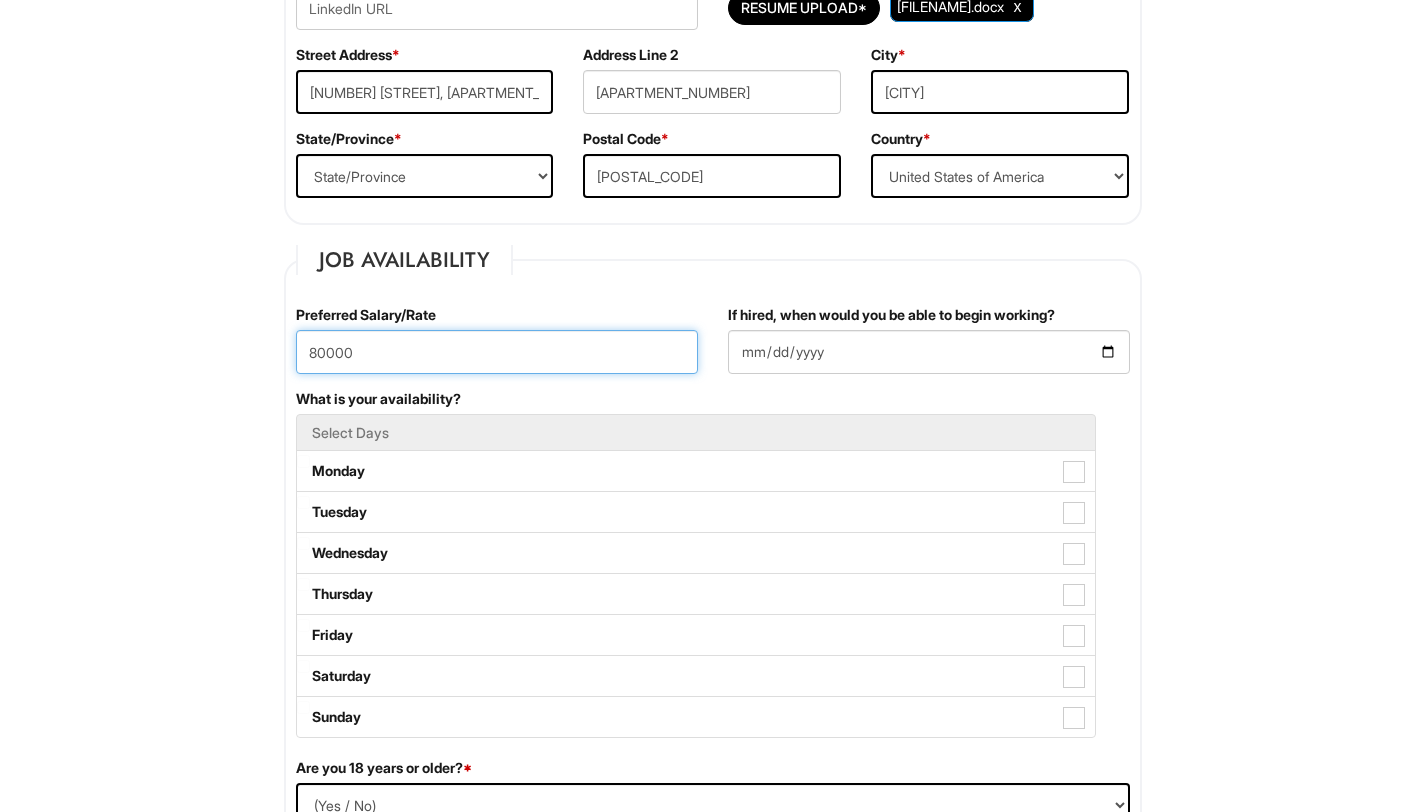 type on "80000" 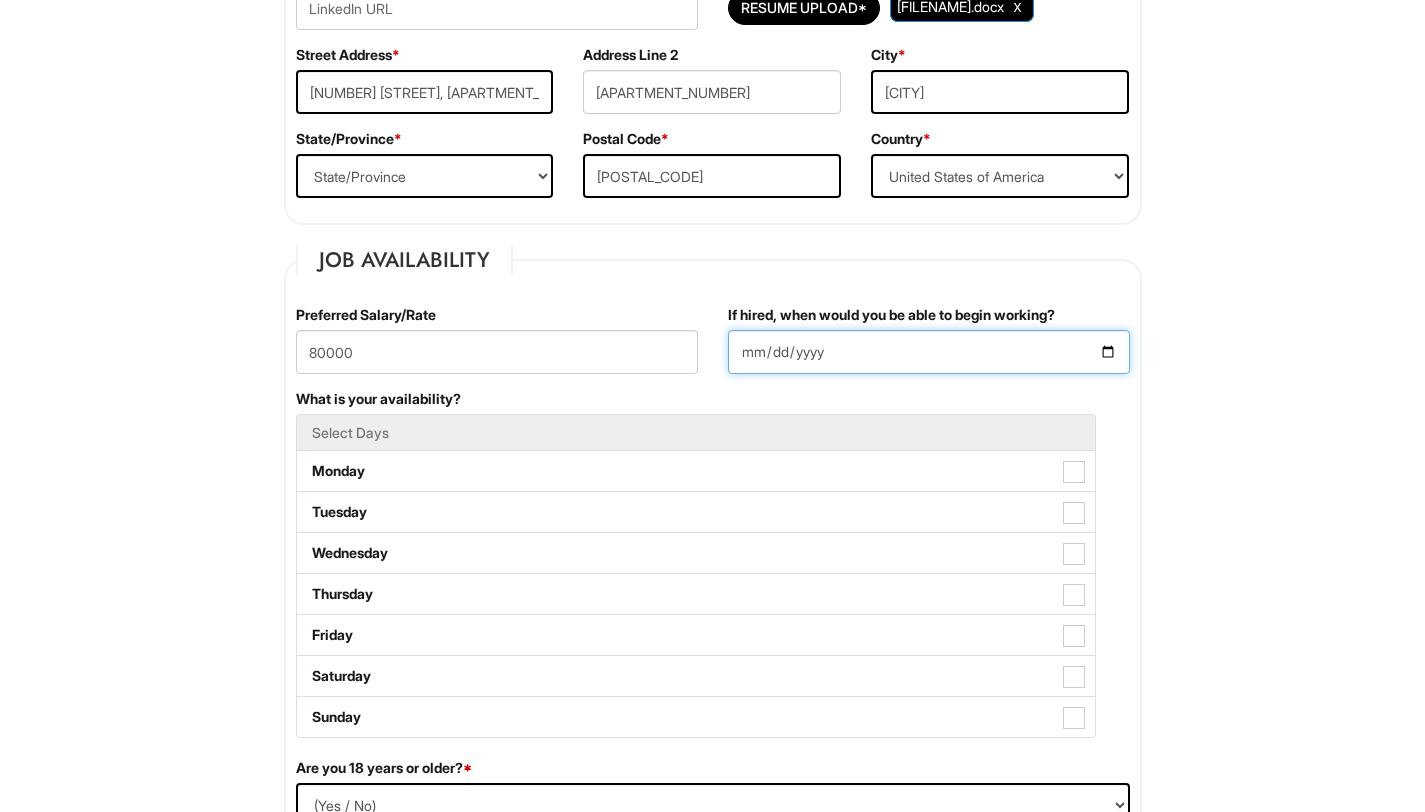 click on "If hired, when would you be able to begin working?" at bounding box center (929, 352) 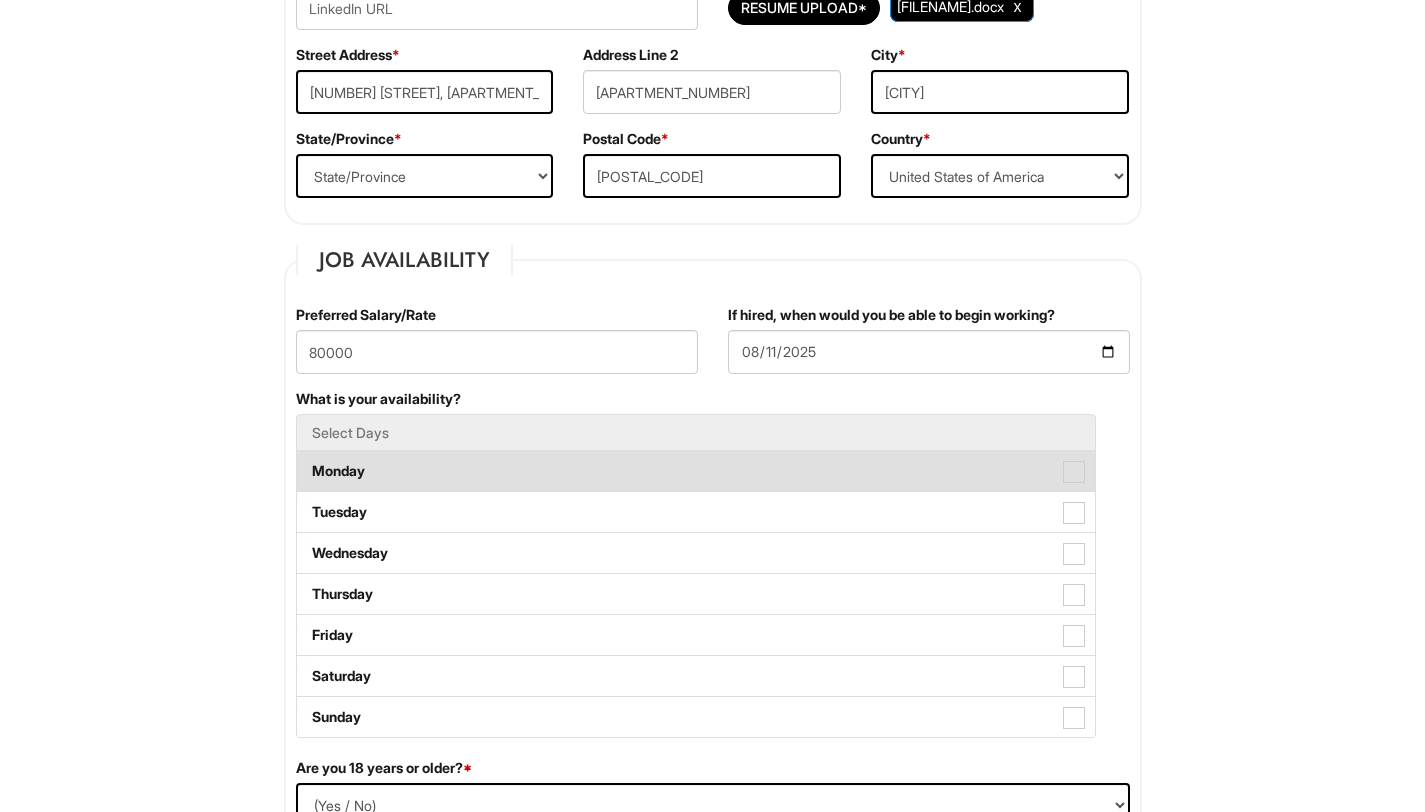 click on "Monday" at bounding box center (696, 471) 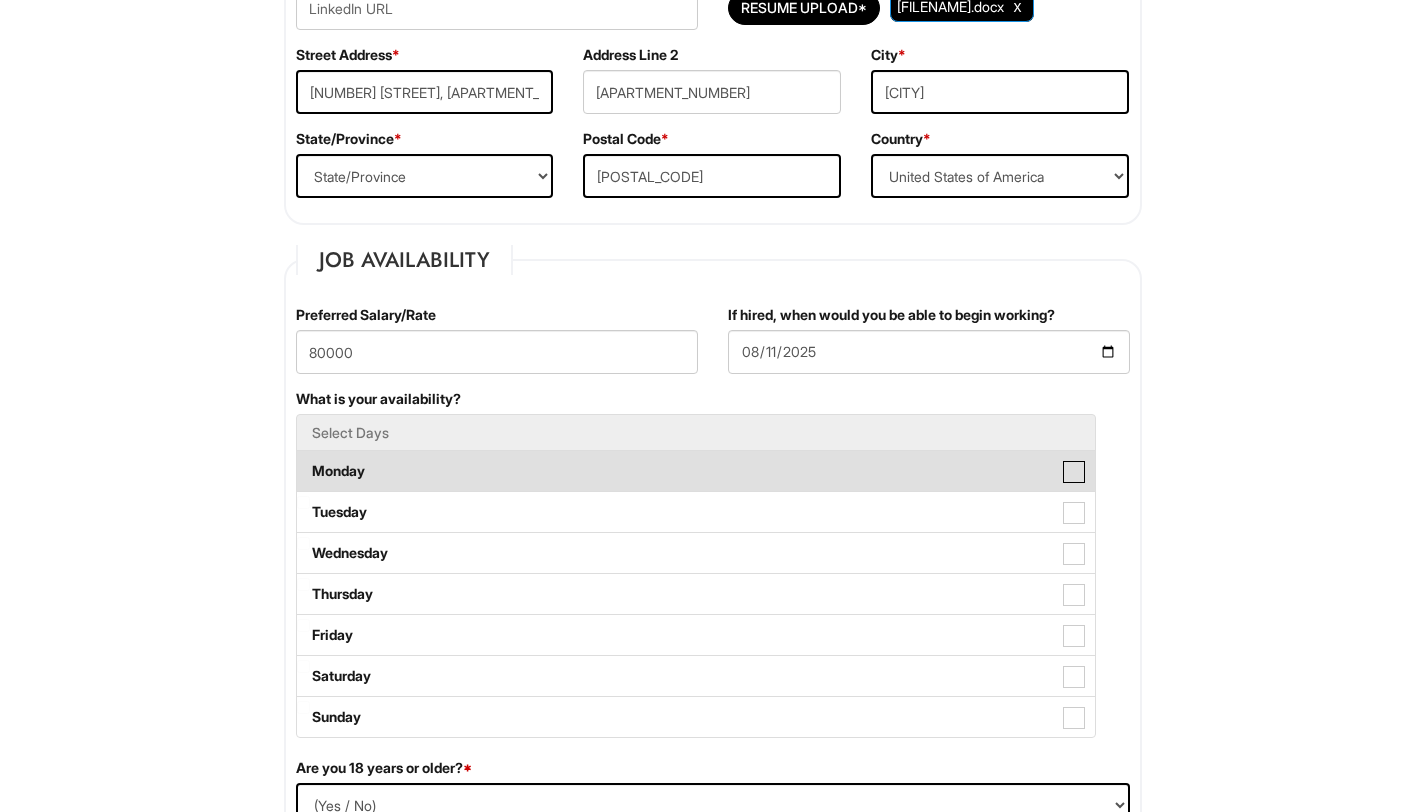 click on "Monday" at bounding box center (303, 461) 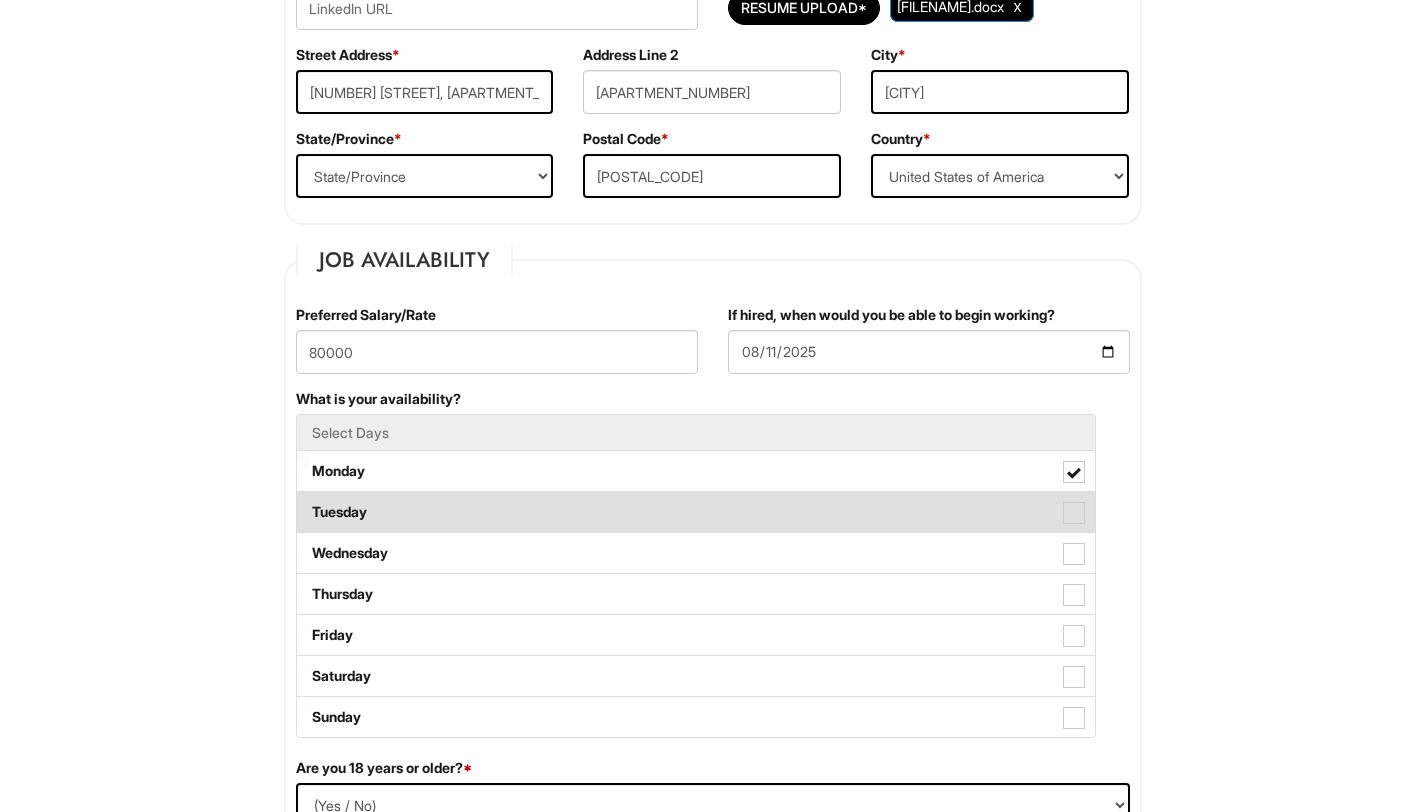 click on "Tuesday" at bounding box center (696, 512) 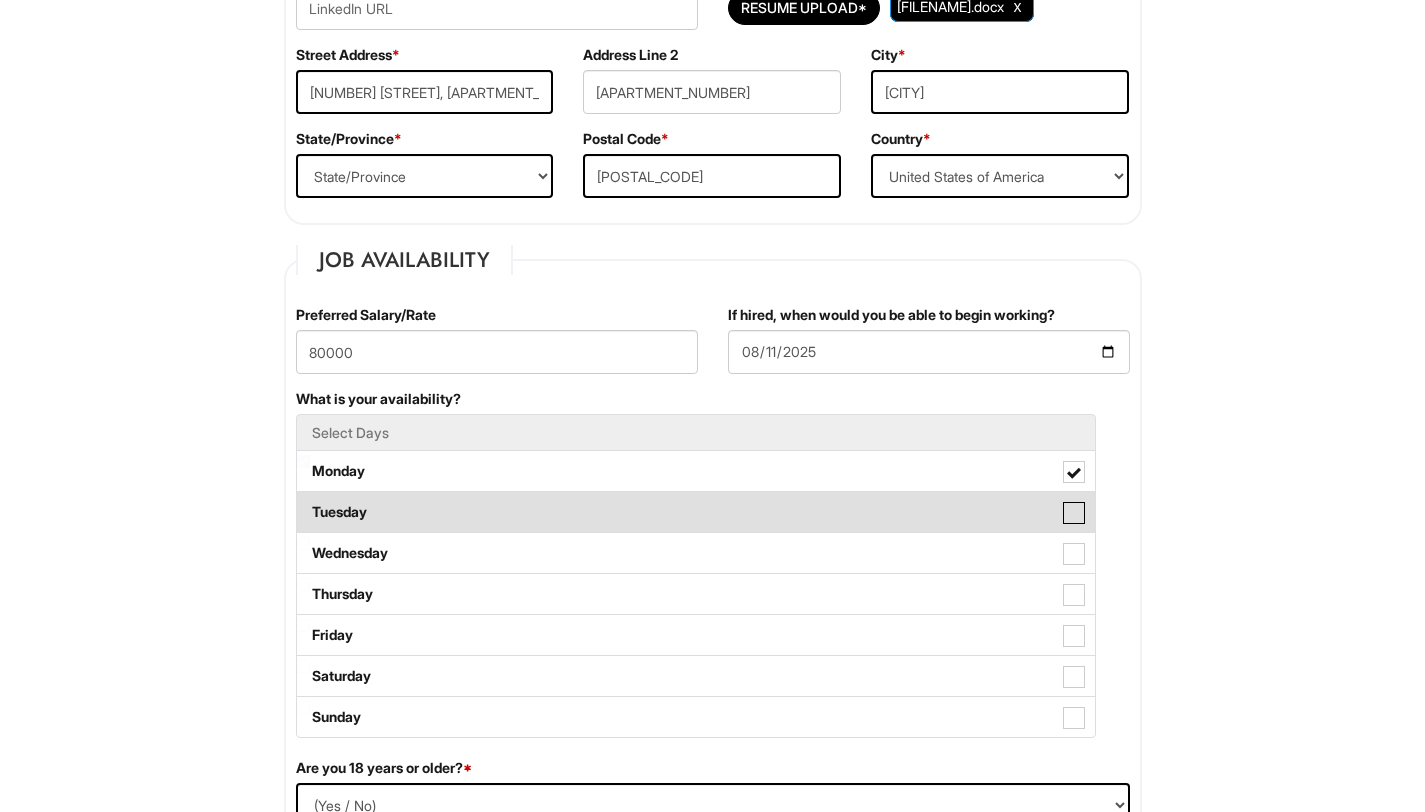 click on "Tuesday" at bounding box center [303, 502] 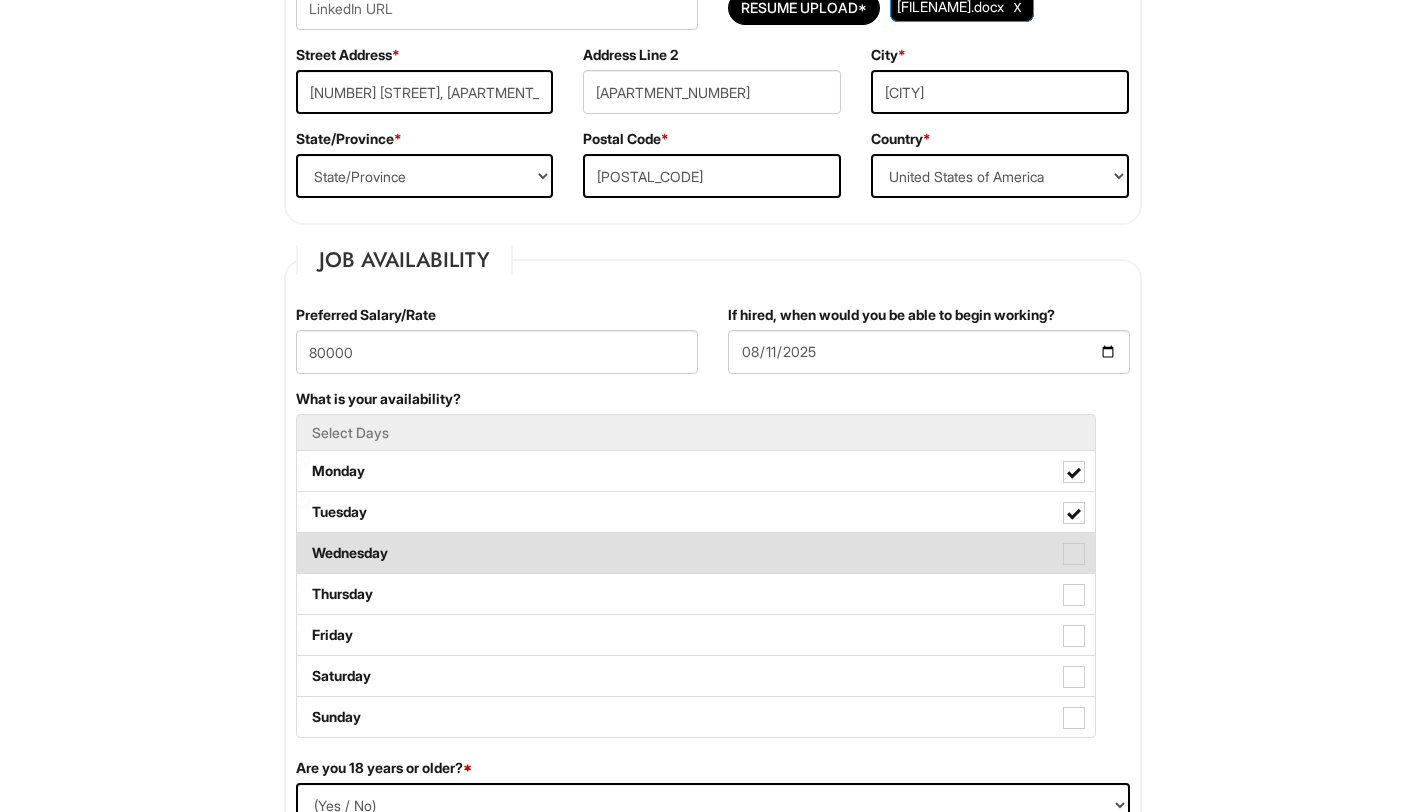 click on "Wednesday" at bounding box center [696, 553] 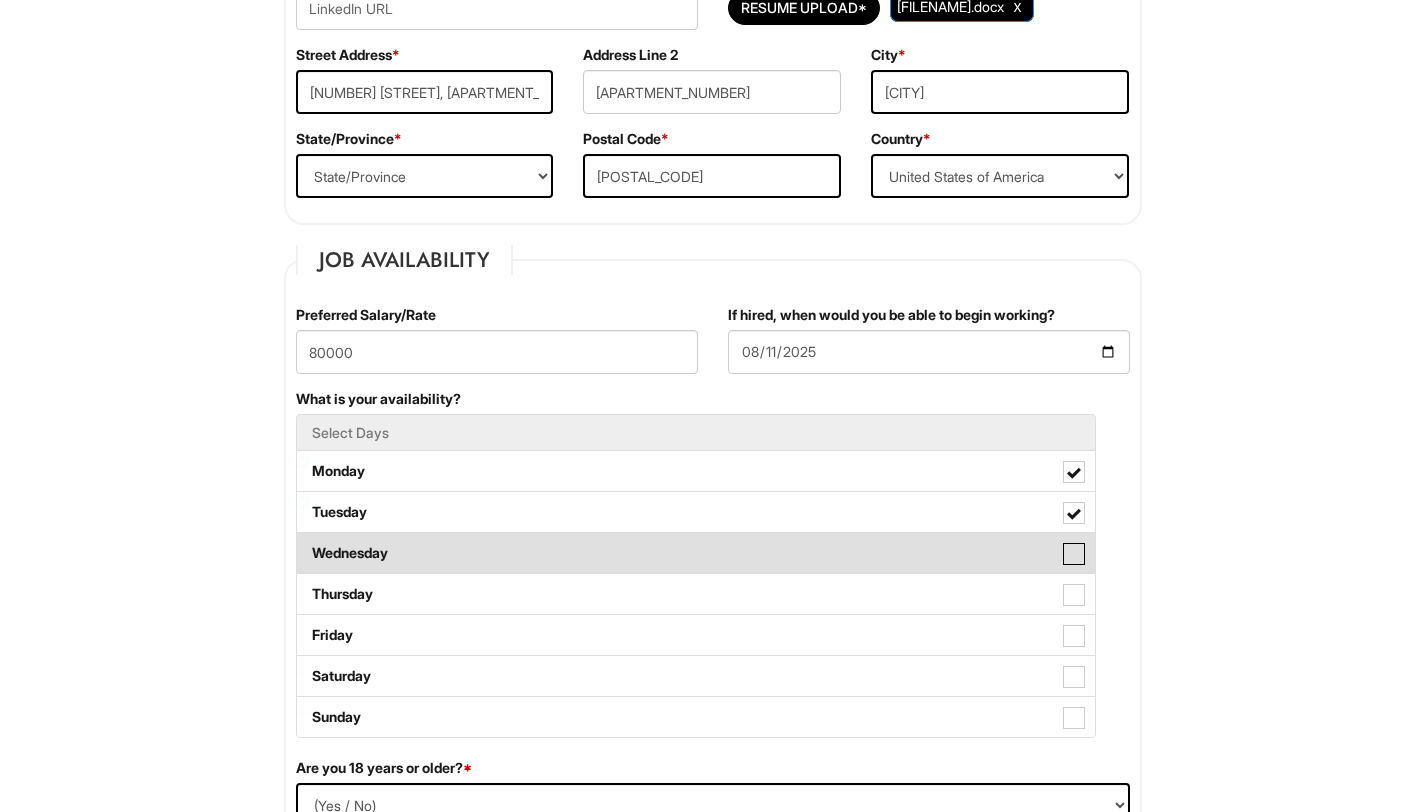 click on "Wednesday" at bounding box center (303, 543) 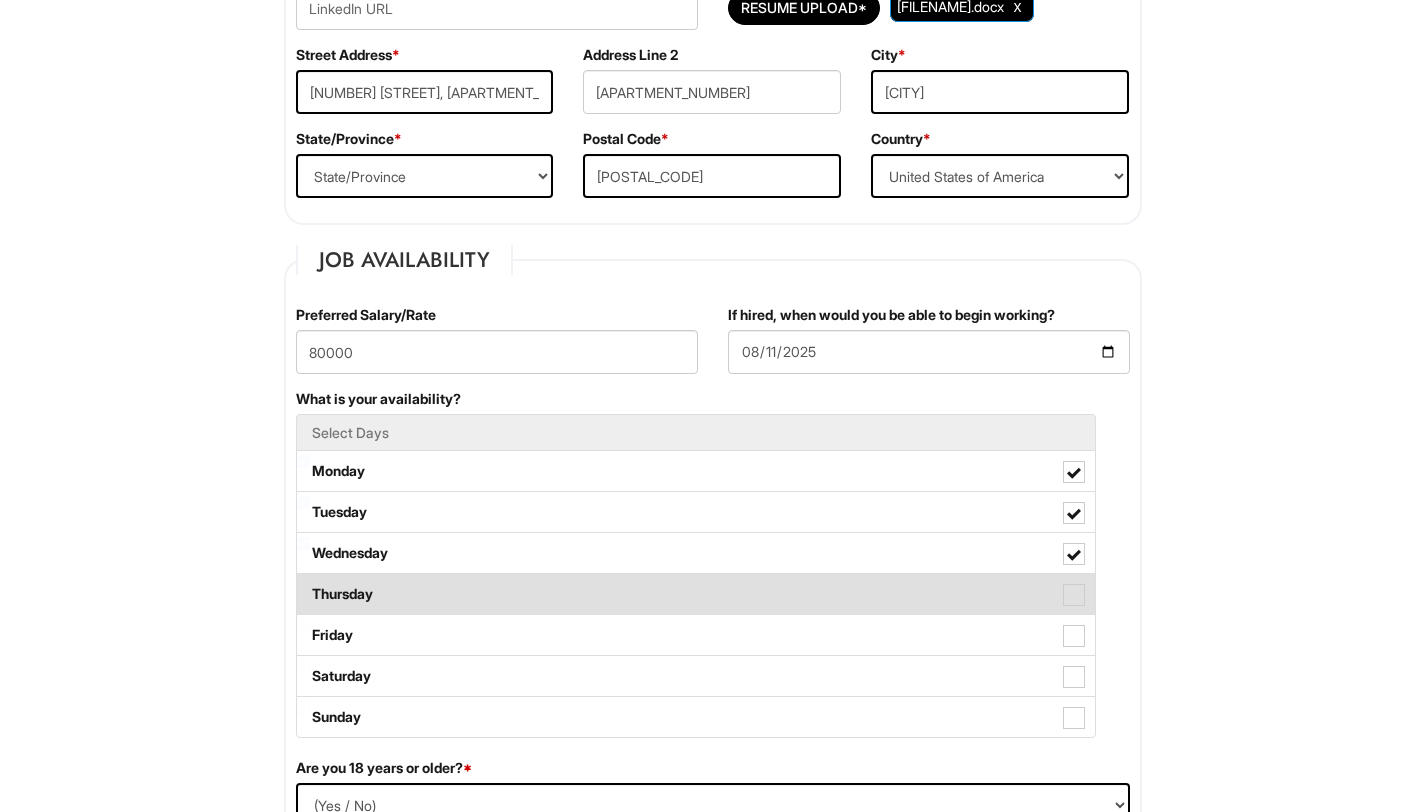 click on "Thursday" at bounding box center (696, 594) 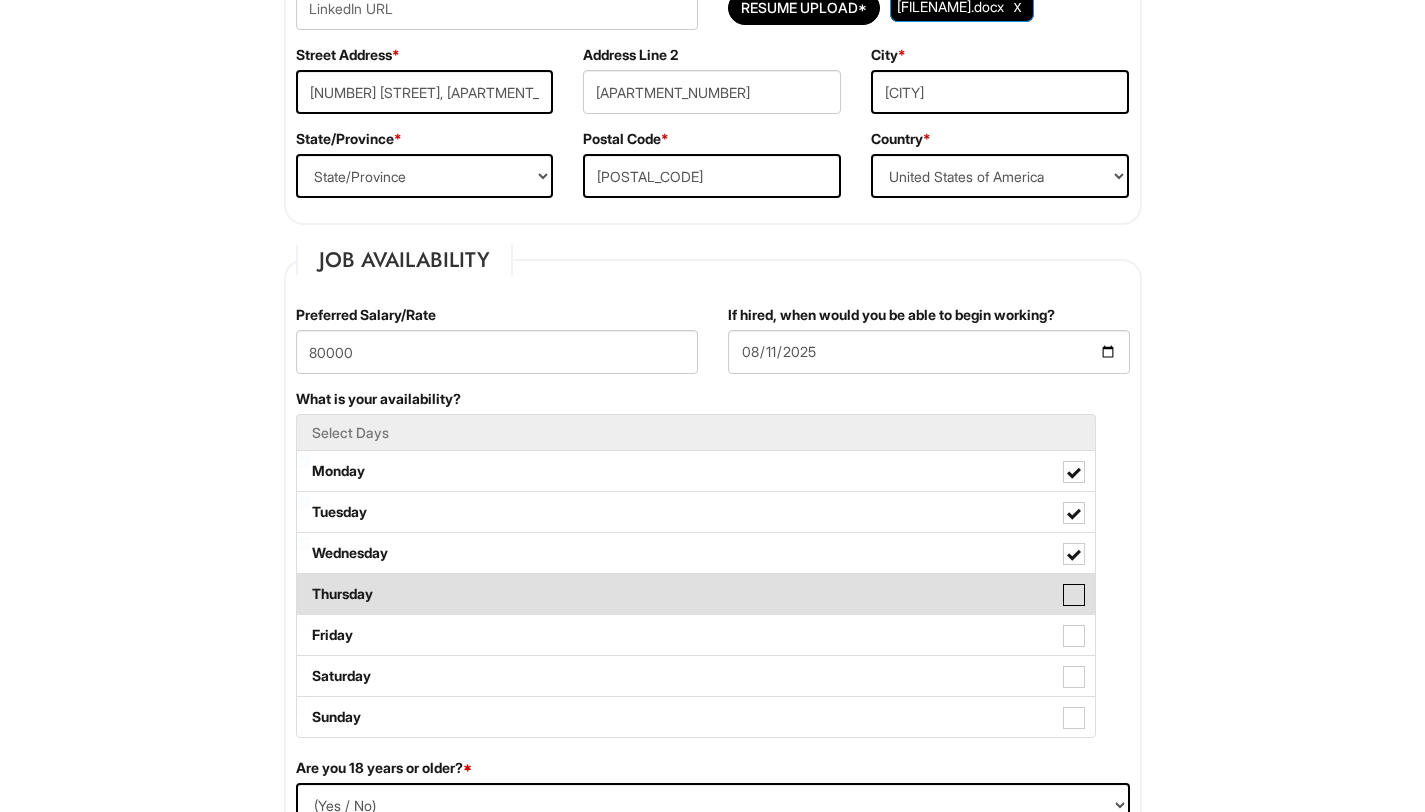 click on "Thursday" at bounding box center (303, 584) 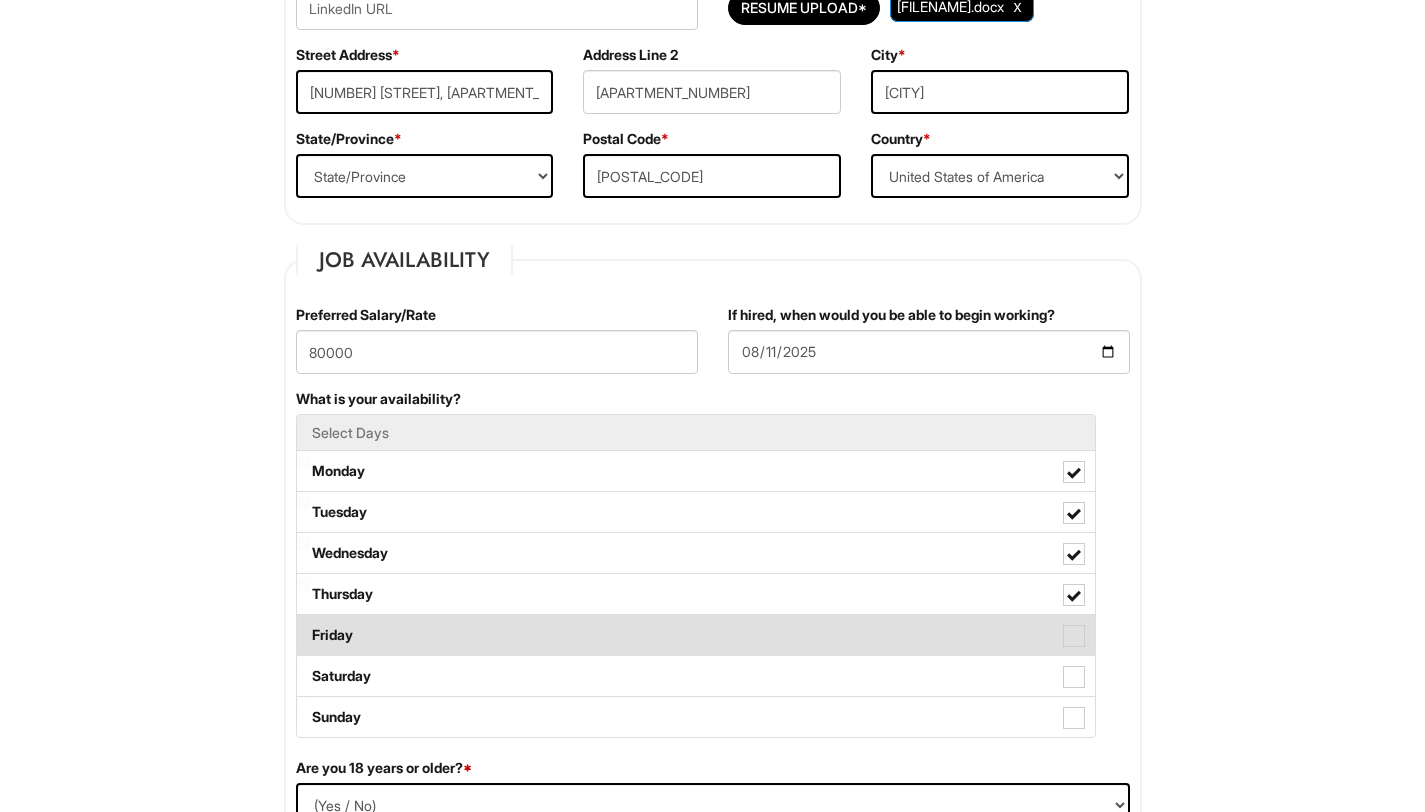click on "Friday" at bounding box center [696, 635] 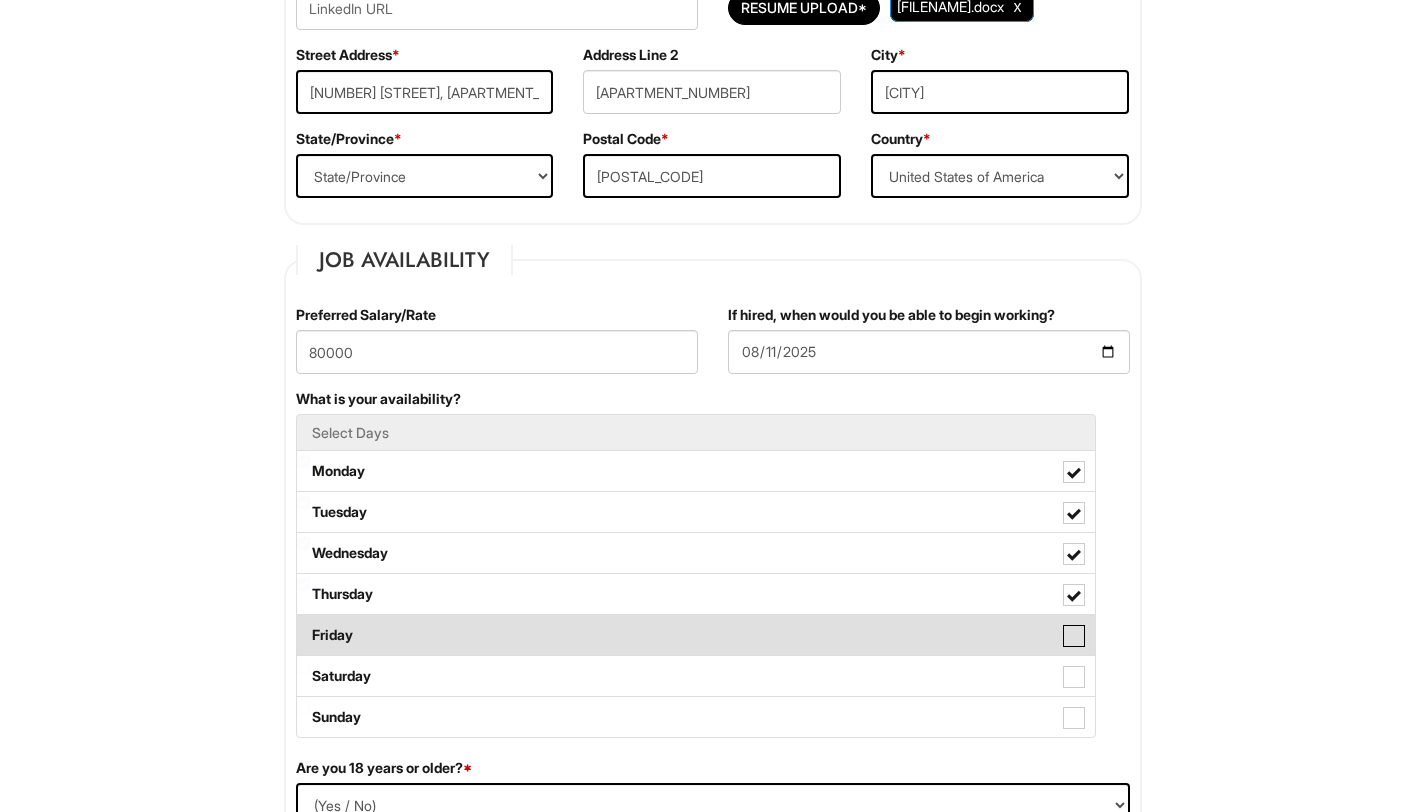 click on "Friday" at bounding box center [303, 625] 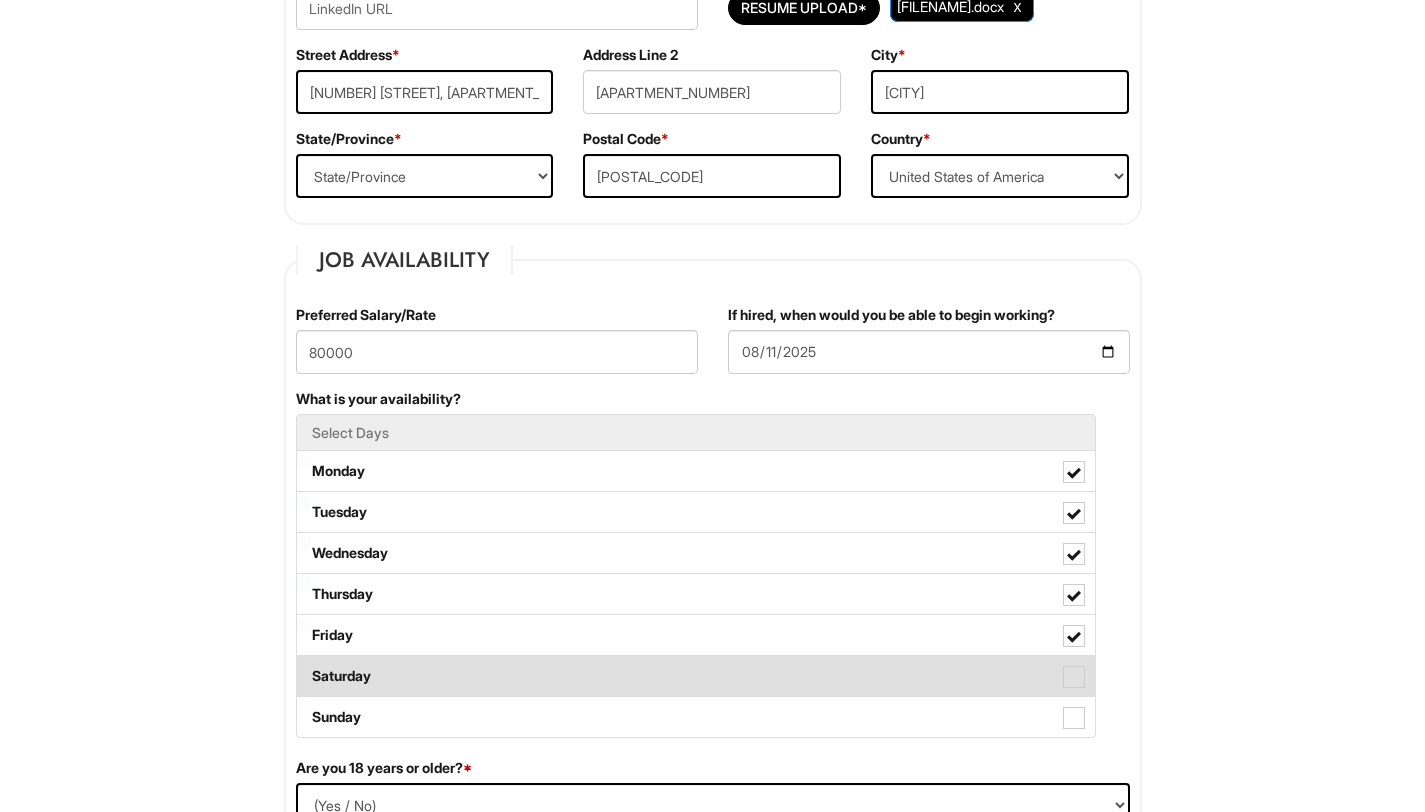 click on "Saturday" at bounding box center (696, 676) 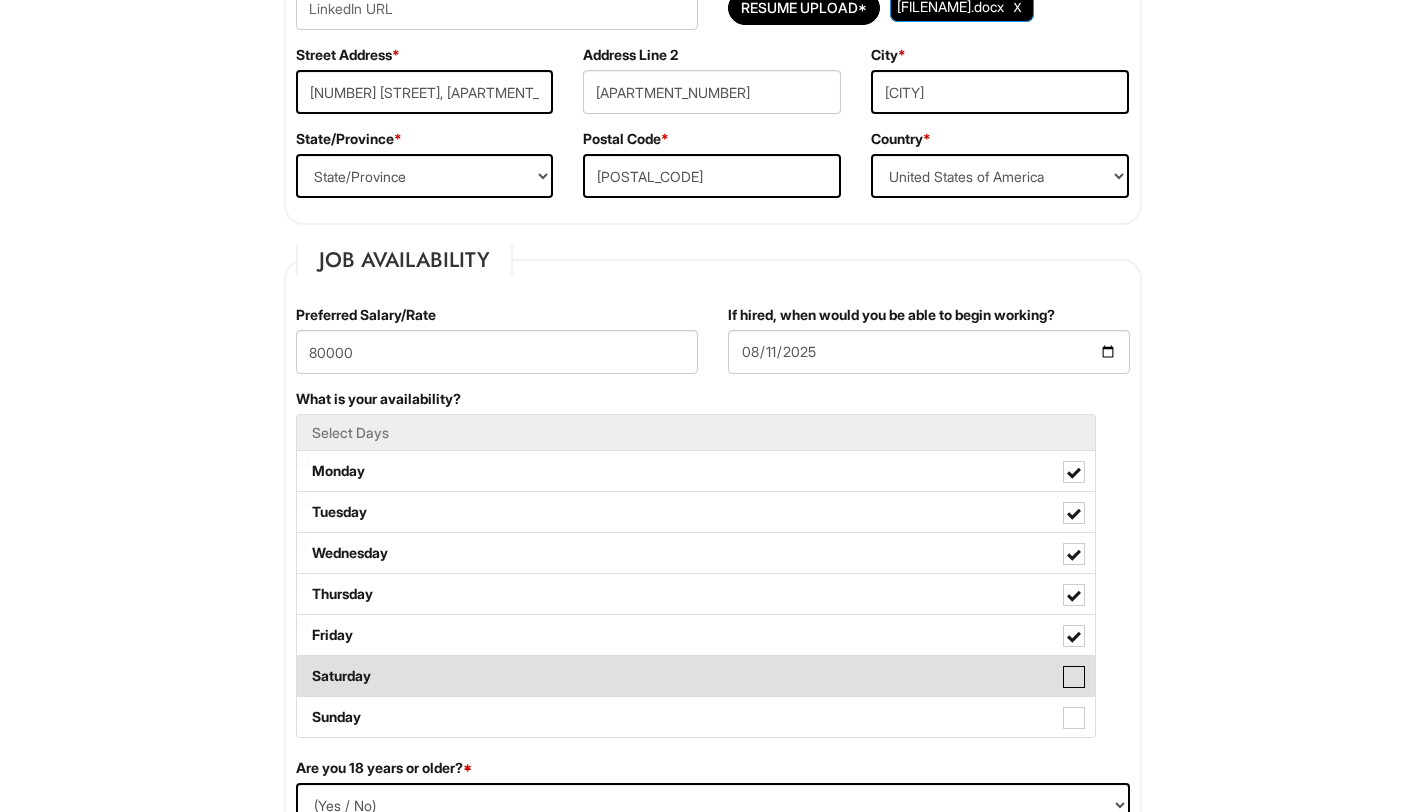 click on "Saturday" at bounding box center (303, 666) 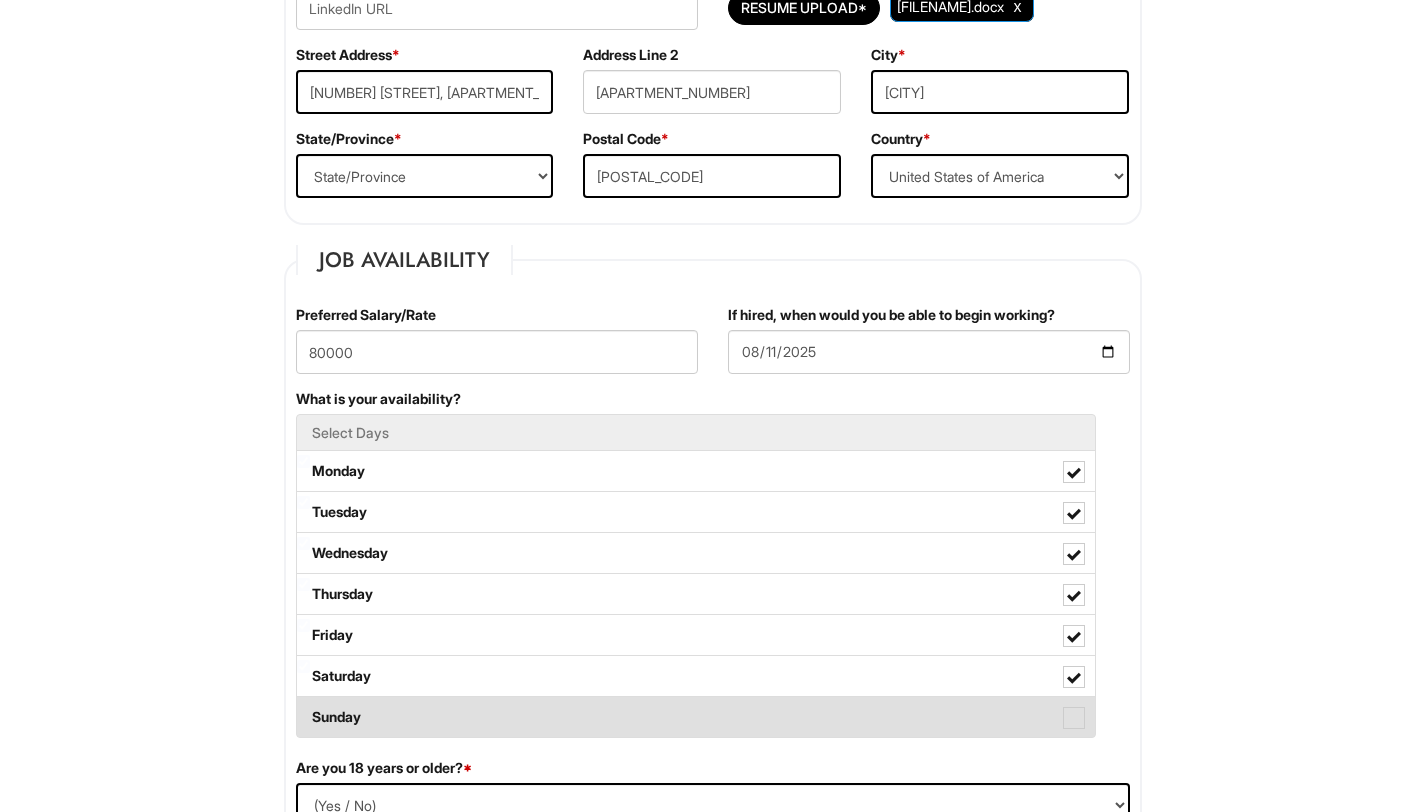click on "Sunday" at bounding box center [696, 717] 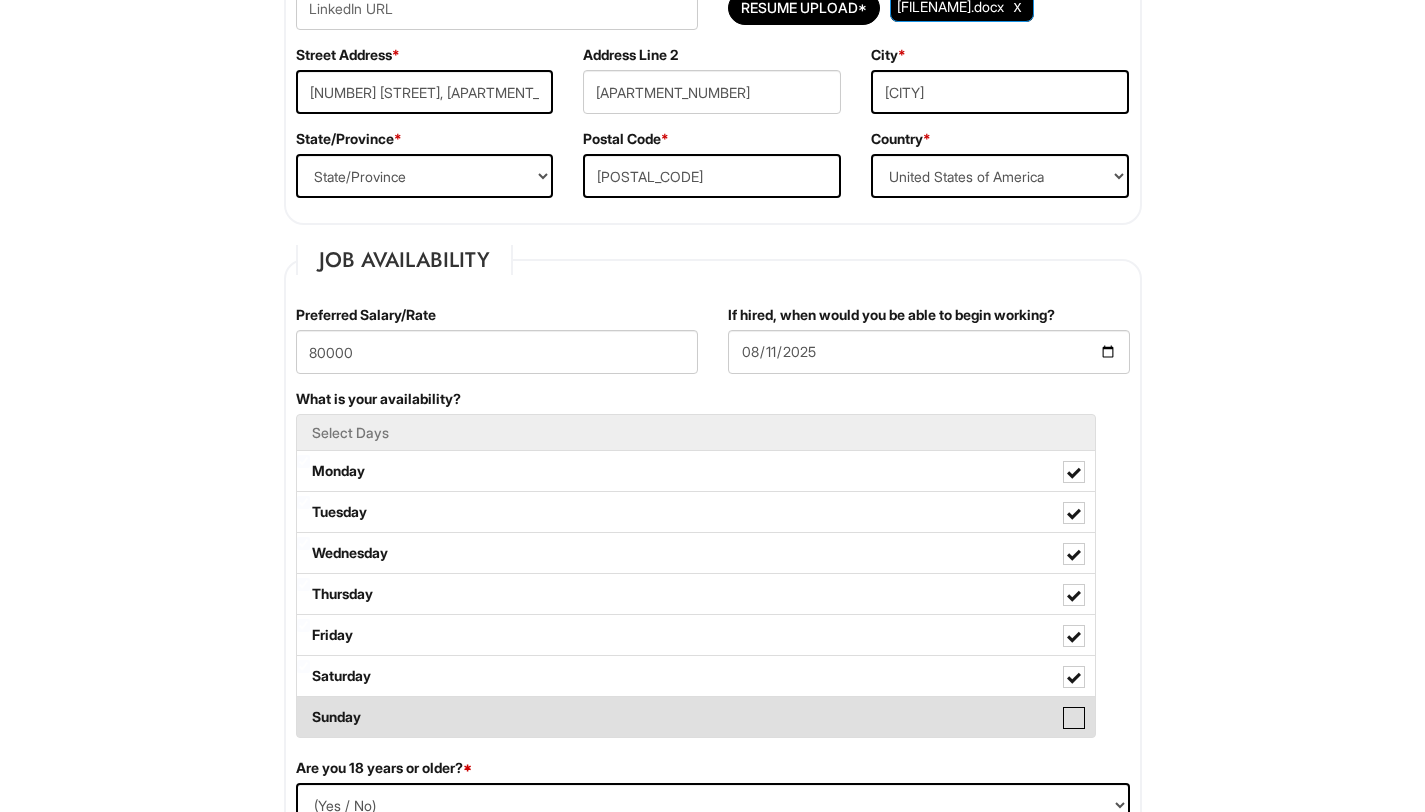 click on "Sunday" at bounding box center [303, 707] 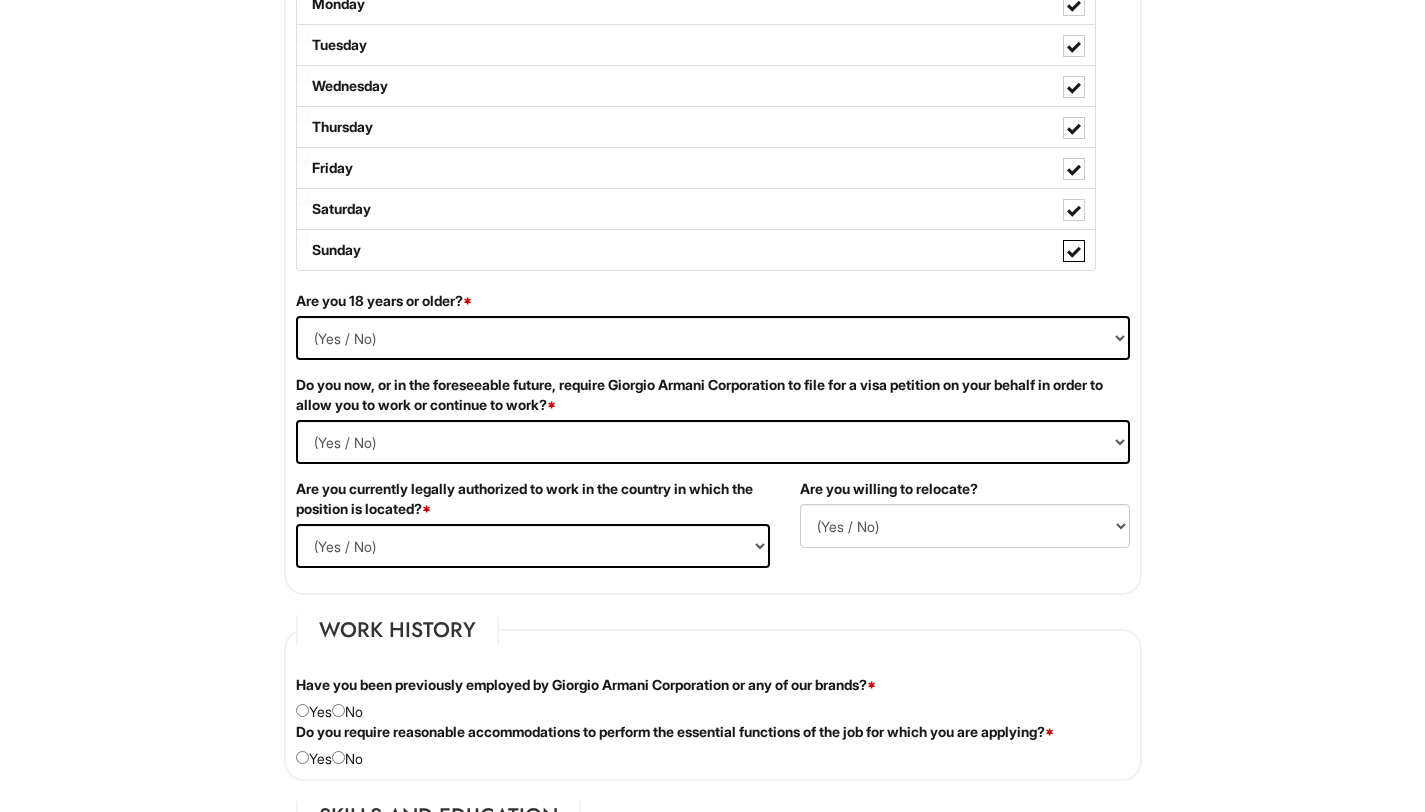scroll, scrollTop: 1082, scrollLeft: 0, axis: vertical 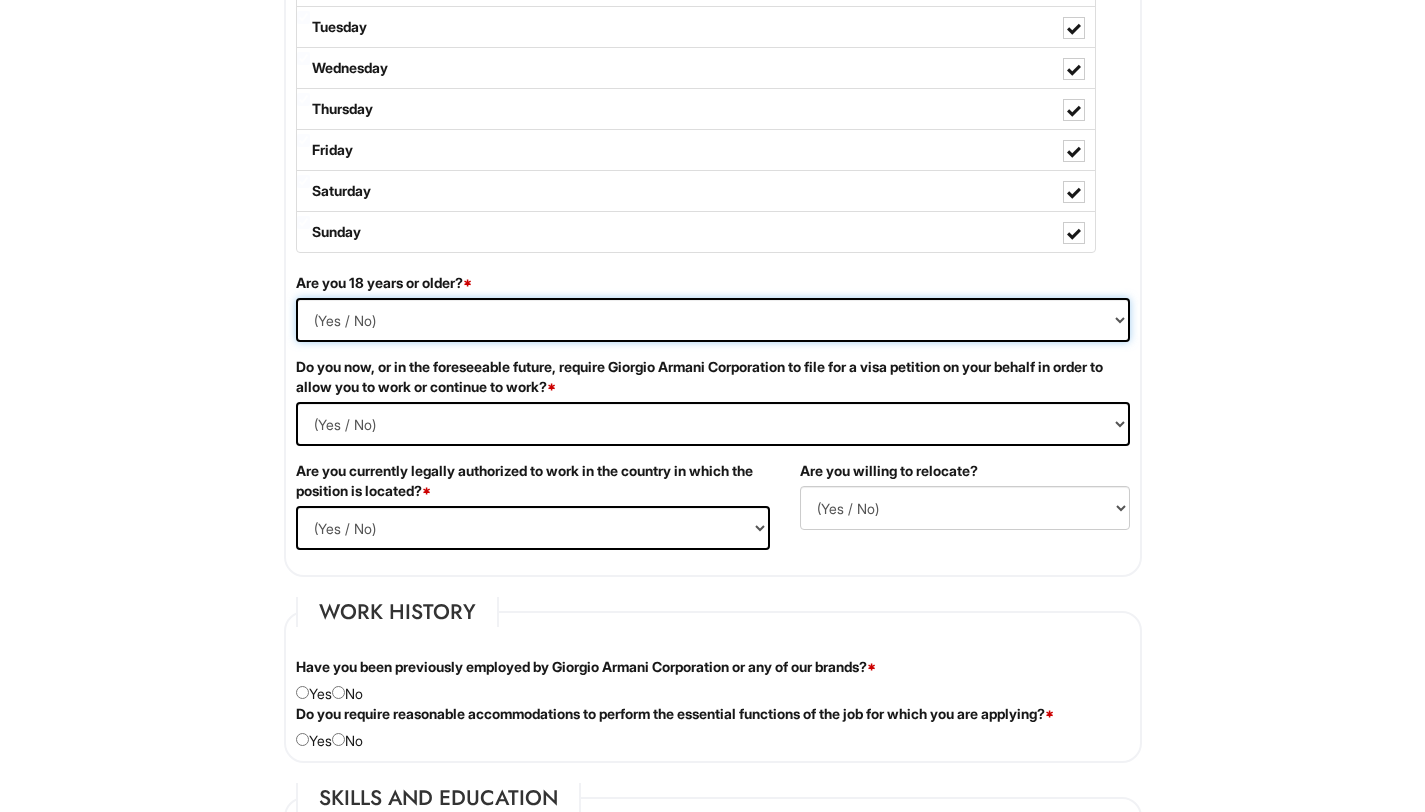 click on "(Yes / No) Yes No" at bounding box center (713, 320) 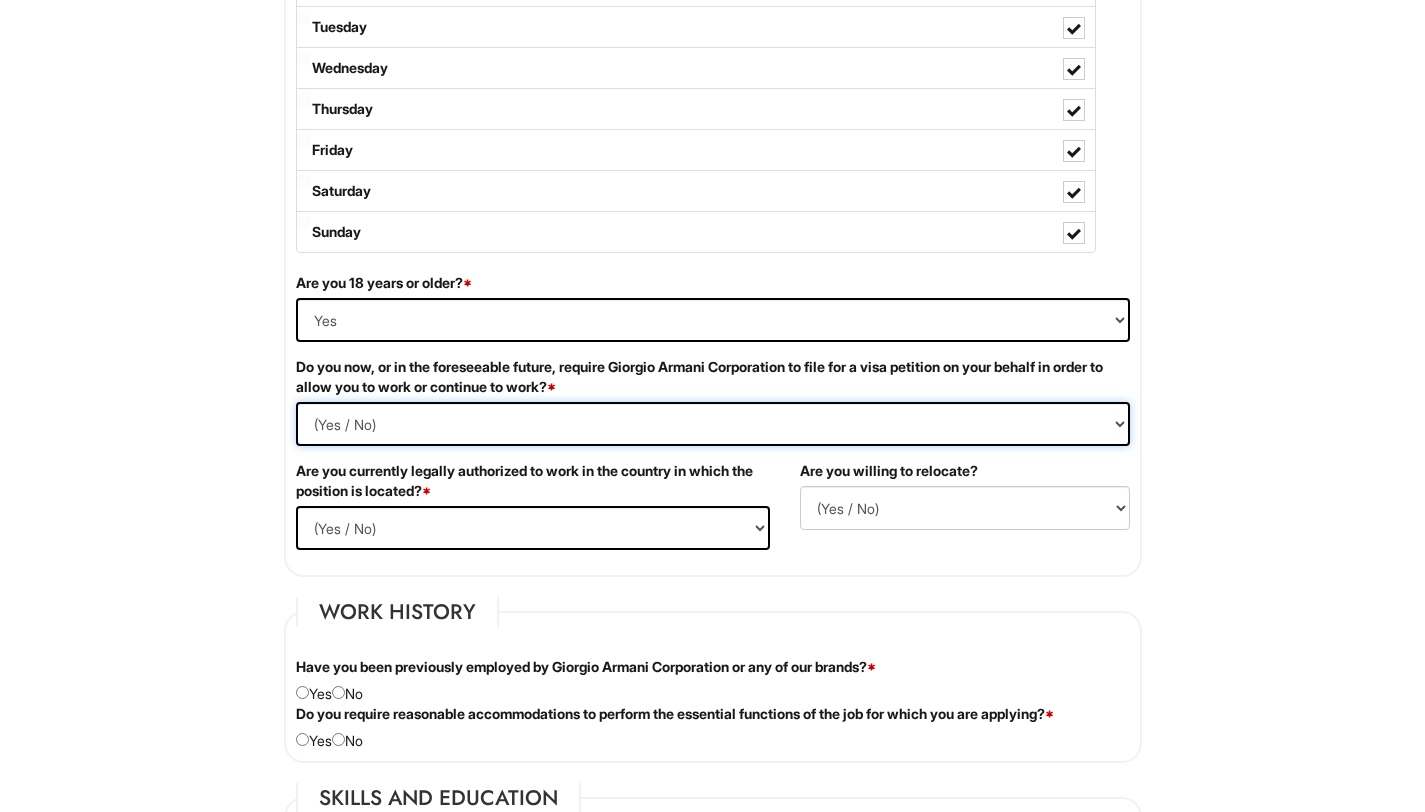 click on "(Yes / No) Yes No" at bounding box center (713, 424) 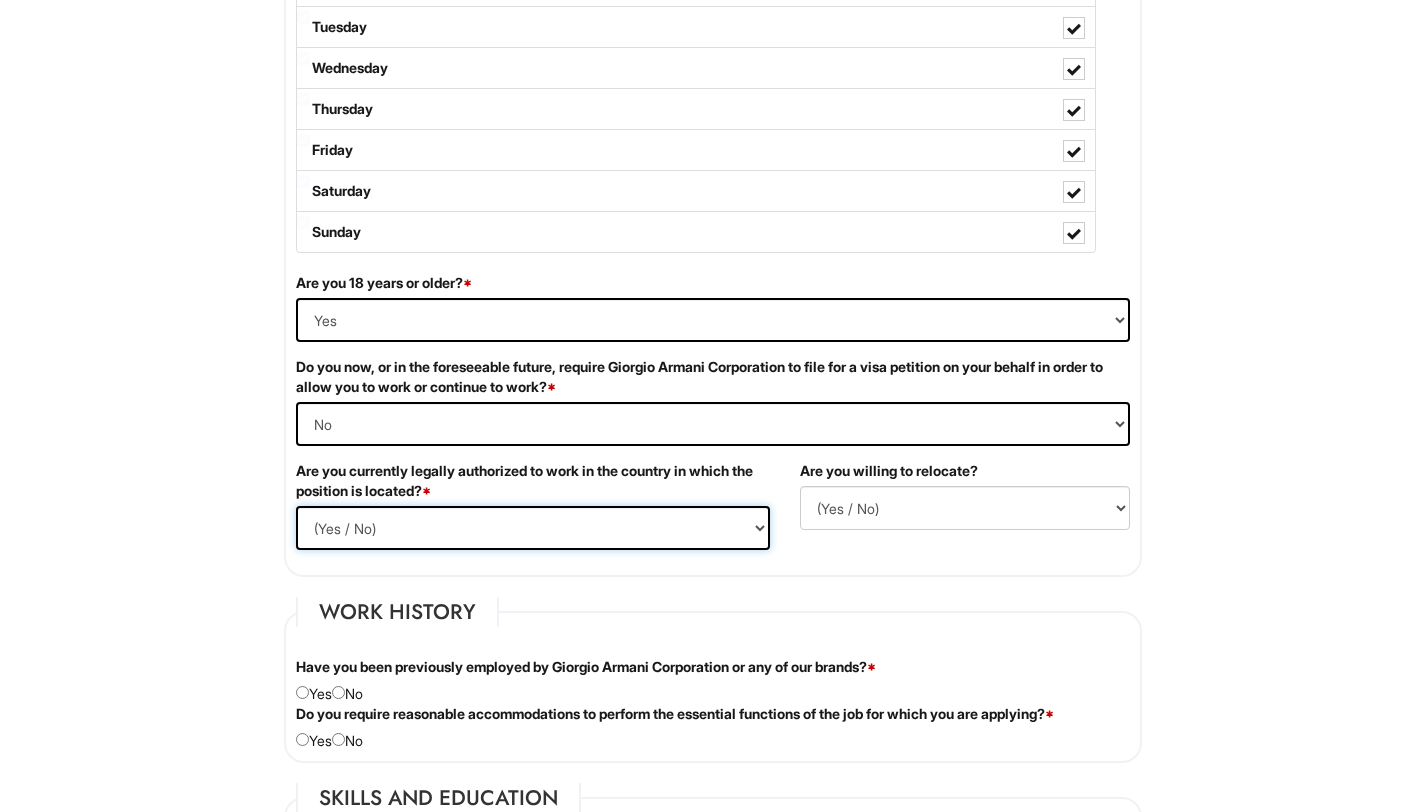 click on "(Yes / No) Yes No" at bounding box center [533, 528] 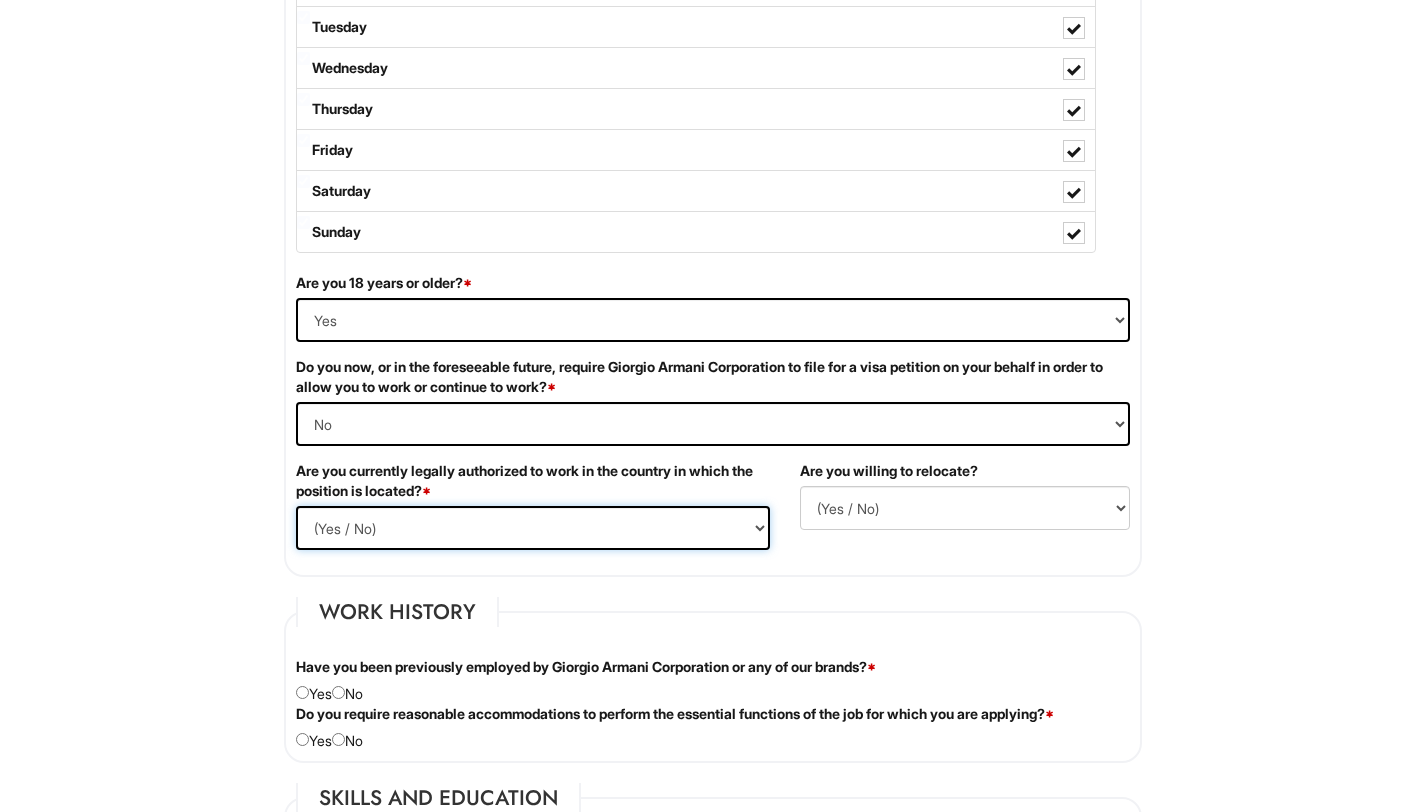 select on "Yes" 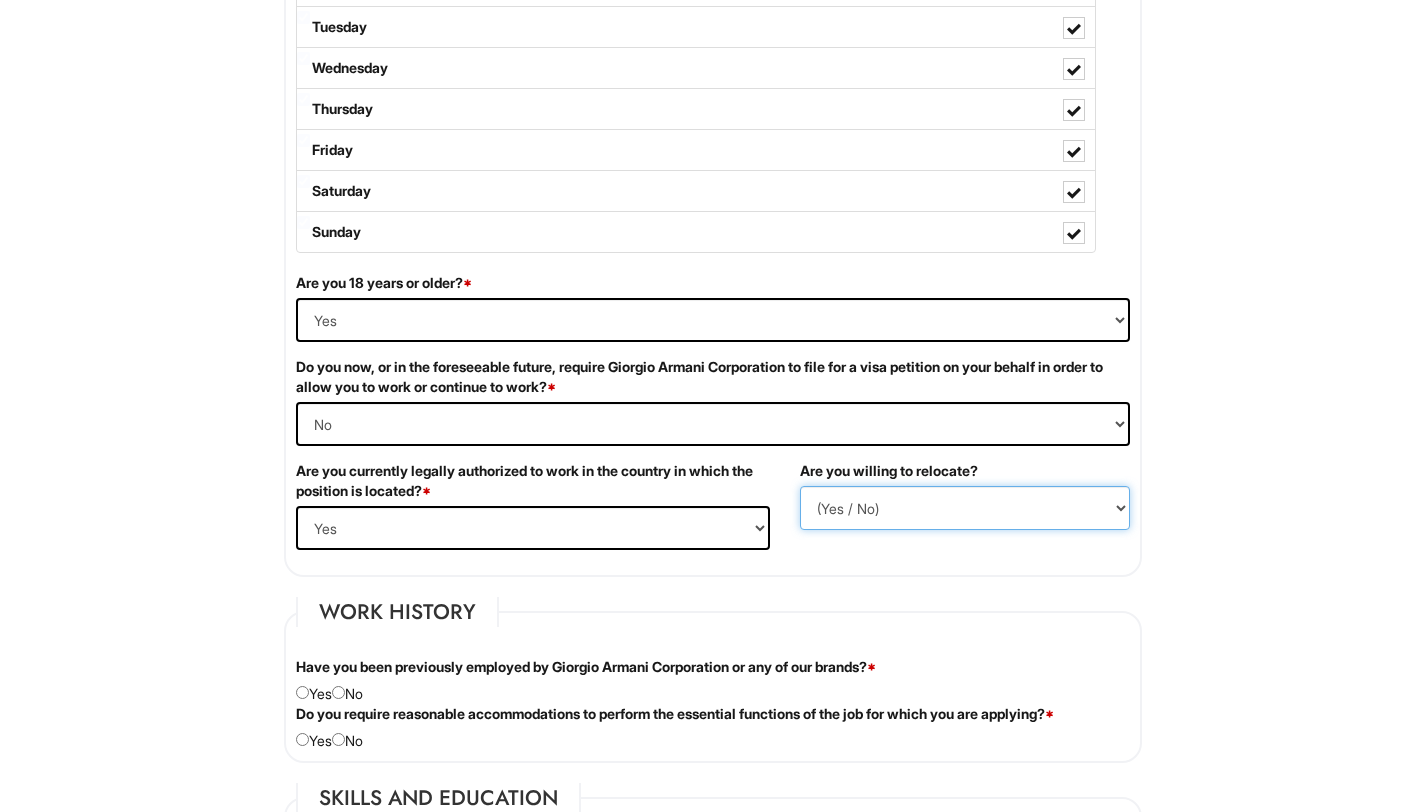 click on "(Yes / No) No Yes" at bounding box center (965, 508) 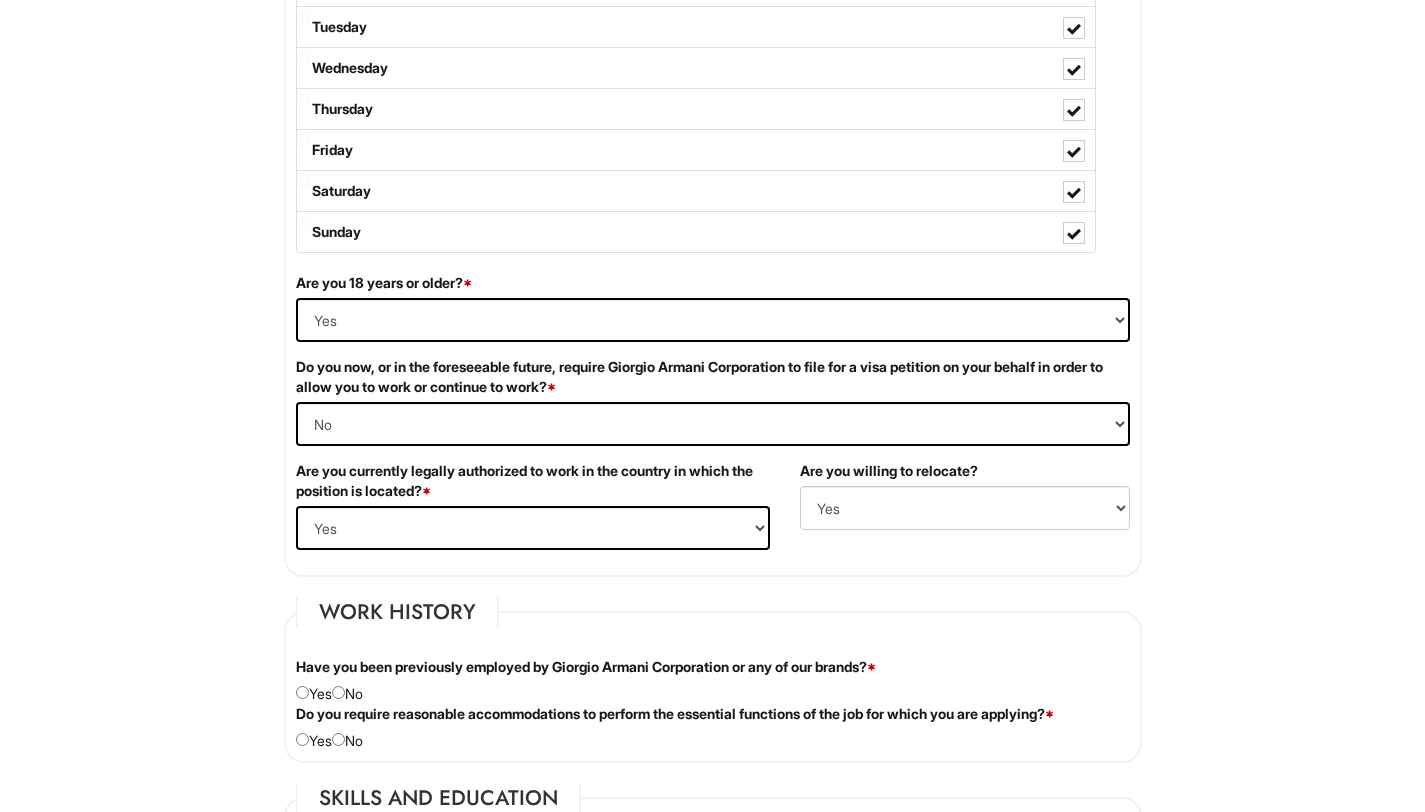 click on "Job Availability
Preferred Salary/Rate   80000
If hired, when would you be able to begin working? [DATE]
What is your availability?   Select Days Monday Tuesday Wednesday Thursday Friday Saturday Sunday
Are you 18 years or older? *   (Yes / No) Yes No
Do you now, or in the foreseeable future, require Giorgio Armani Corporation to file for a visa petition on your behalf in order to work or continue to work? *   (Yes / No) Yes No
Are you currently legally authorized to work in the country in which the position is located? *   (Yes / No) Yes No
Are you willing to relocate?   (Yes / No) No Yes" at bounding box center (713, 168) 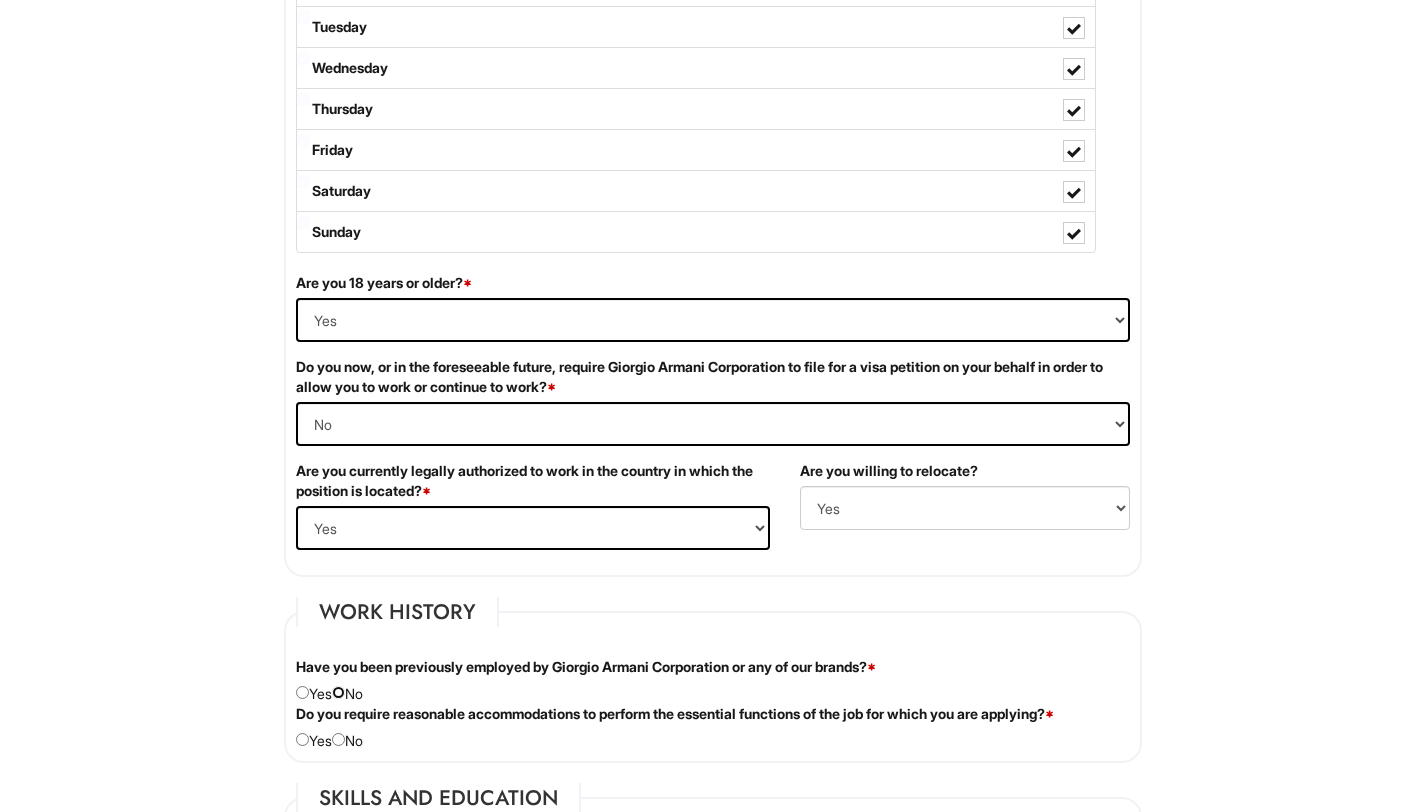 click at bounding box center (338, 692) 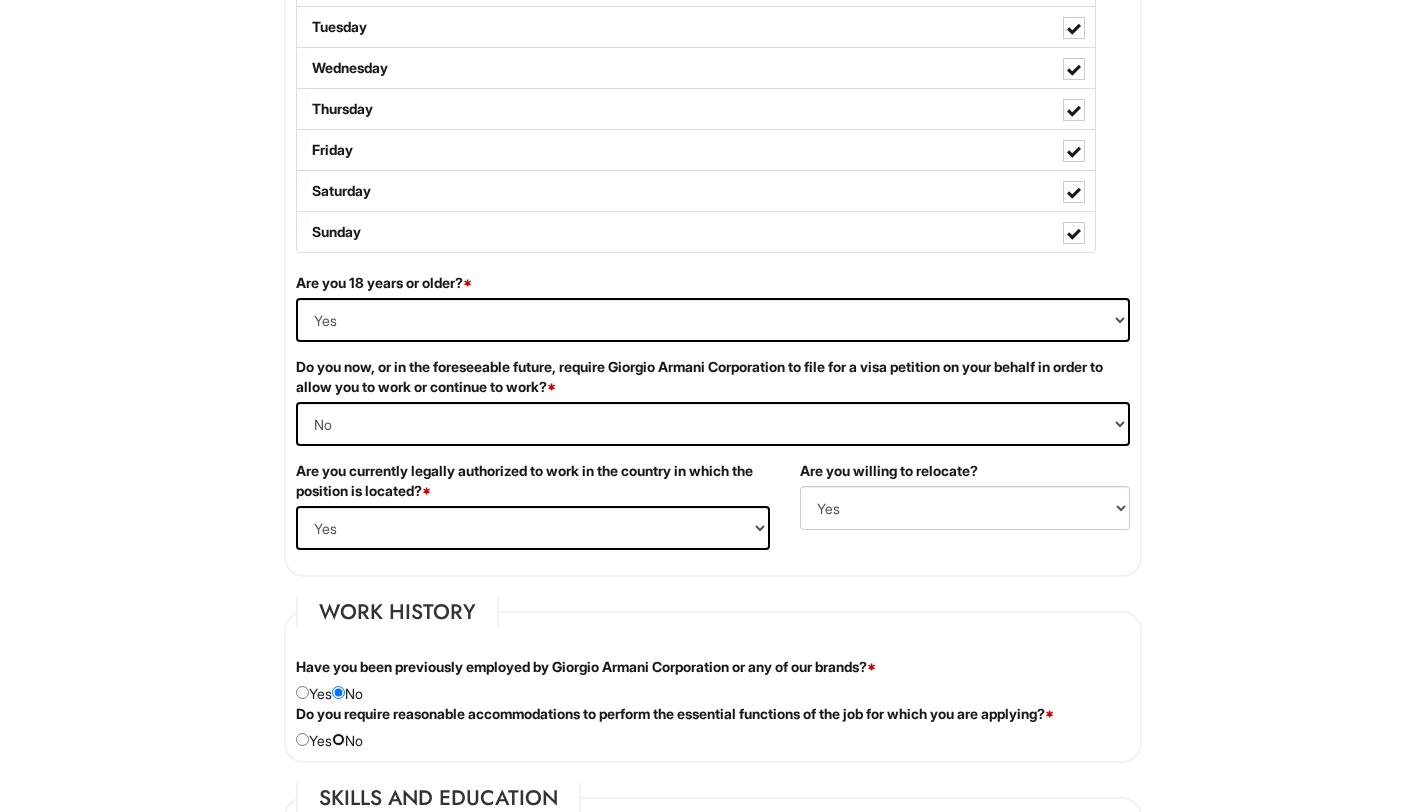 click at bounding box center (338, 739) 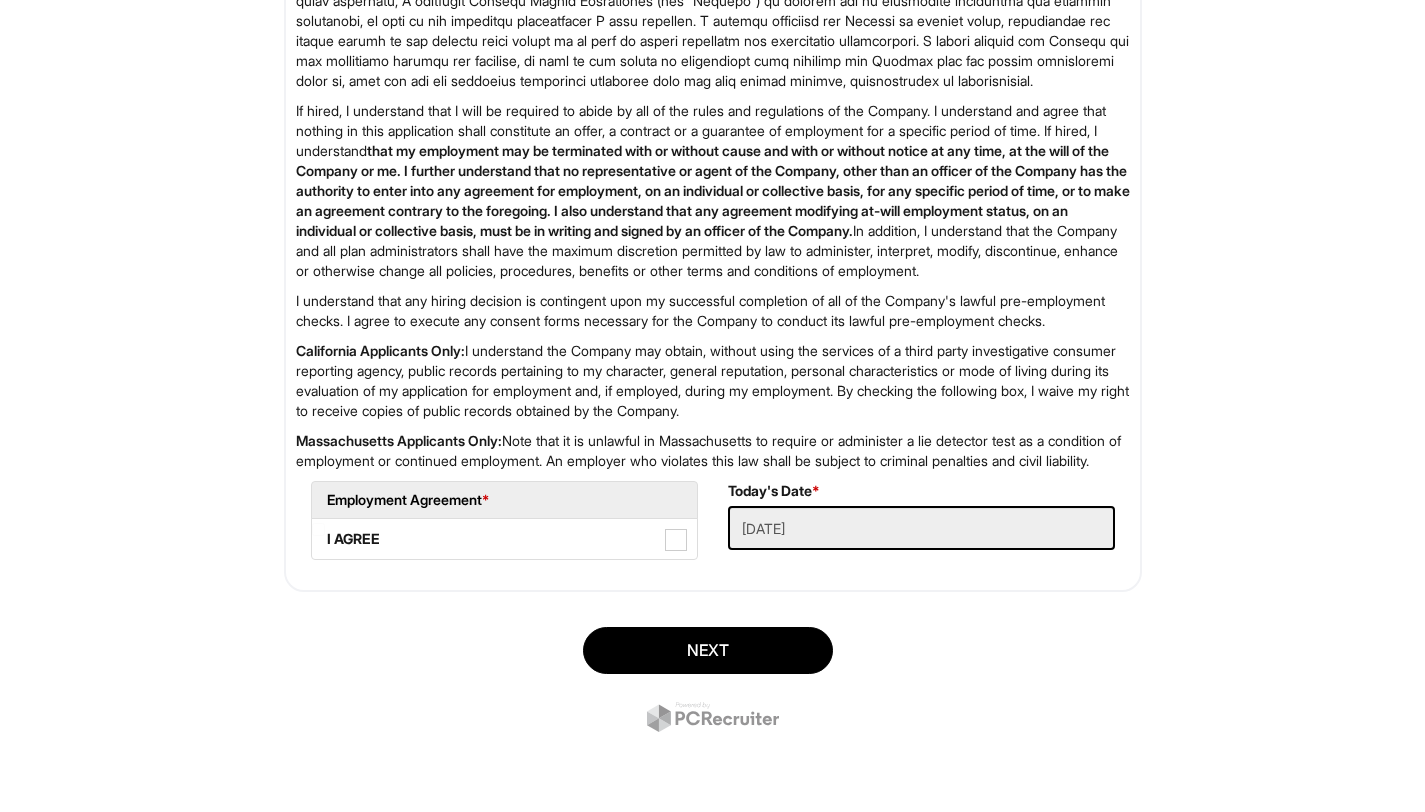 scroll, scrollTop: 3174, scrollLeft: 0, axis: vertical 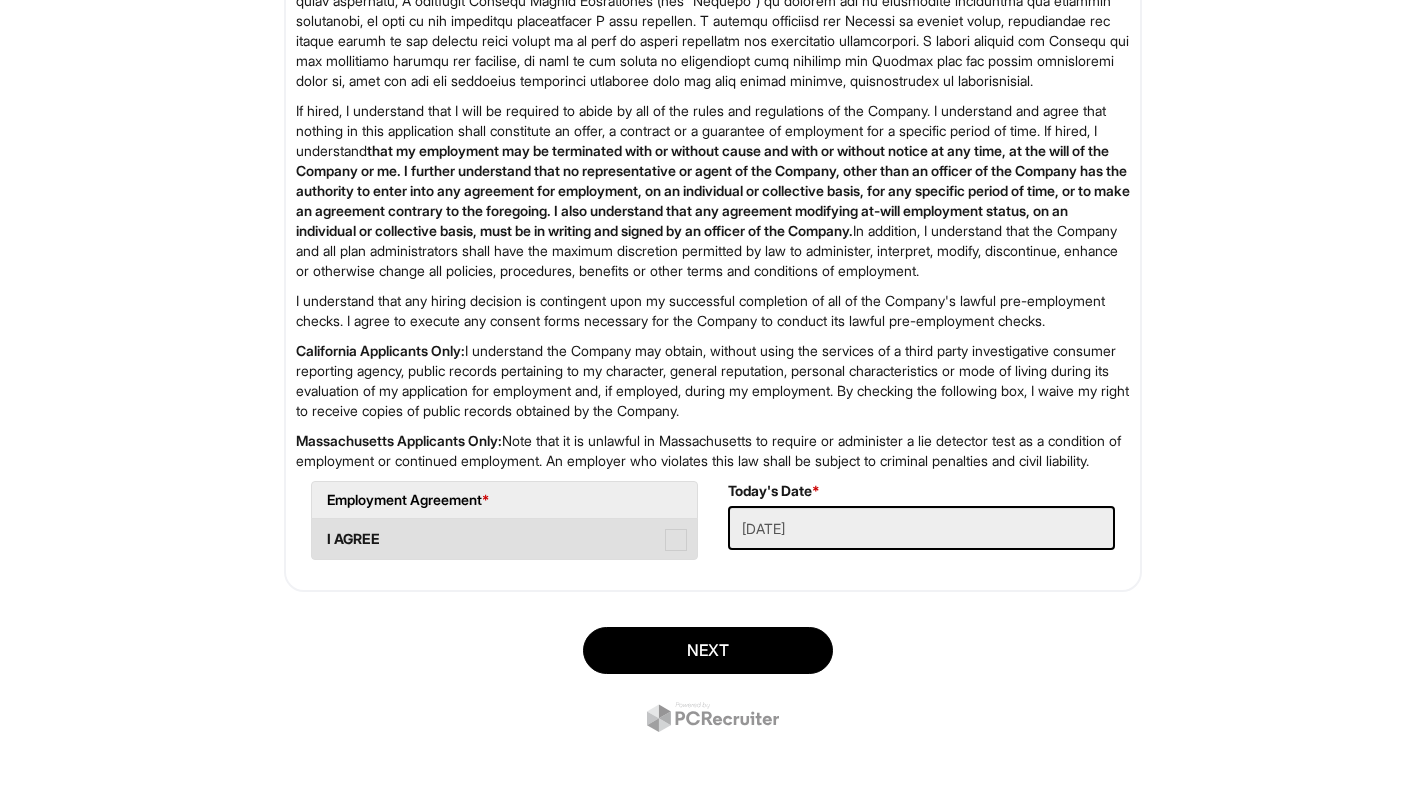 click at bounding box center [676, 540] 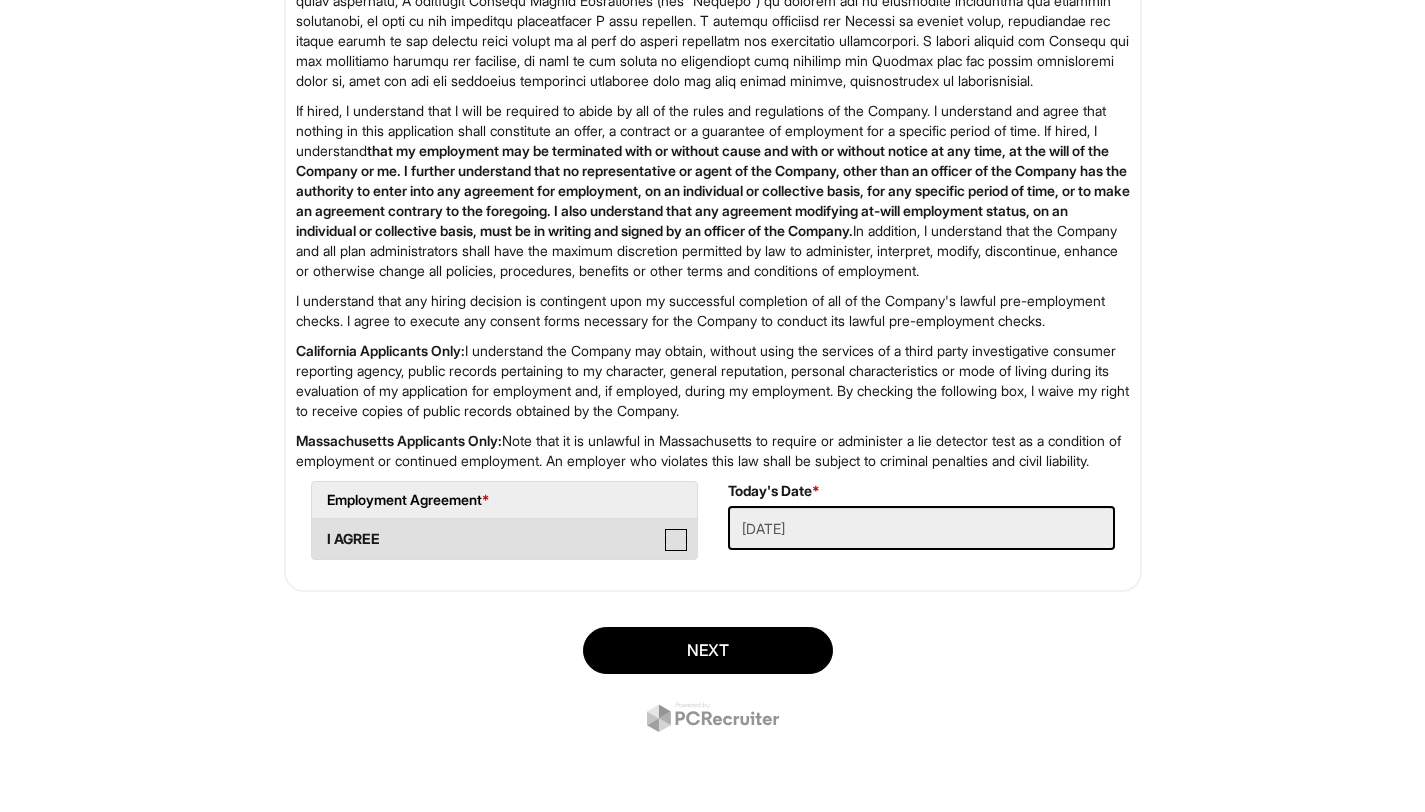 click on "I AGREE" at bounding box center [318, 529] 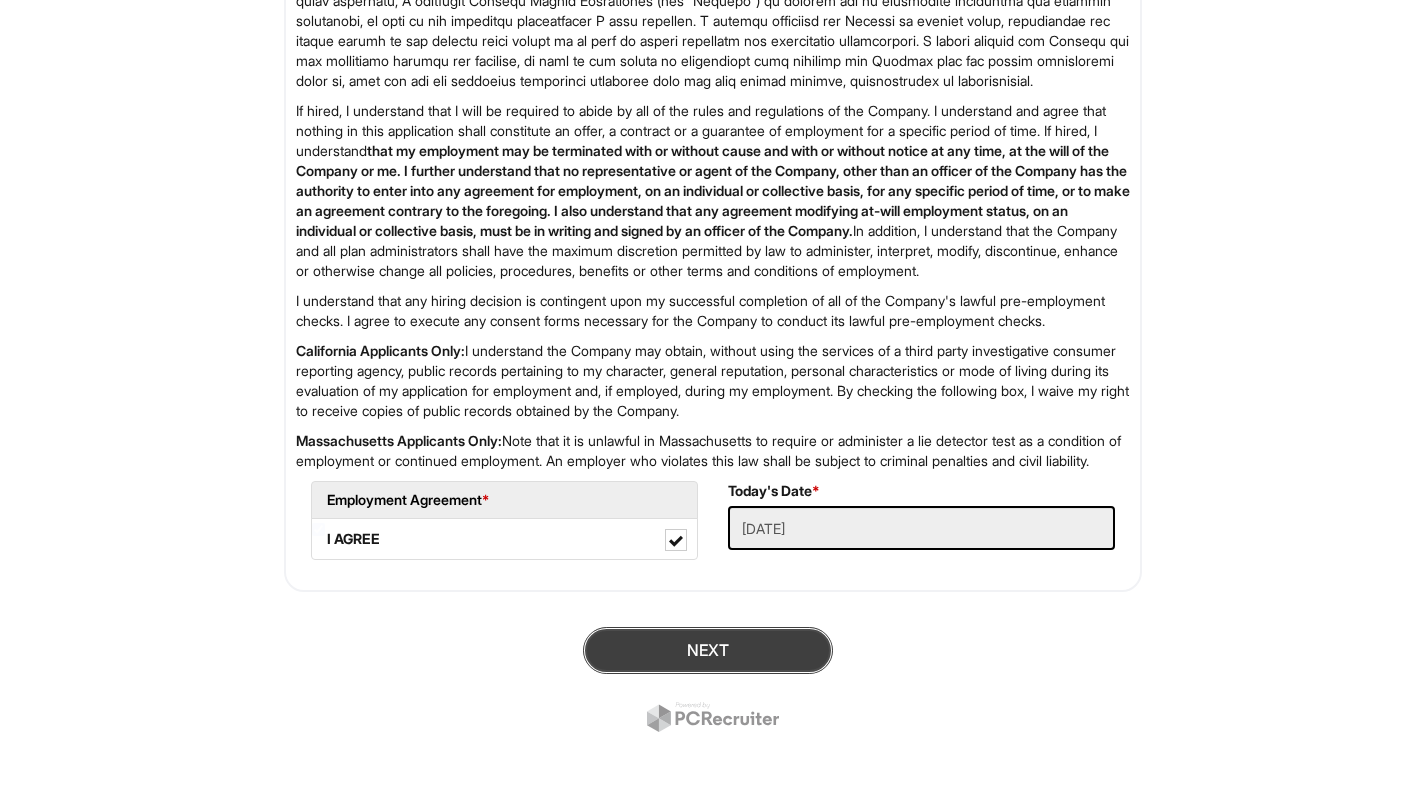 click on "Next" at bounding box center [708, 650] 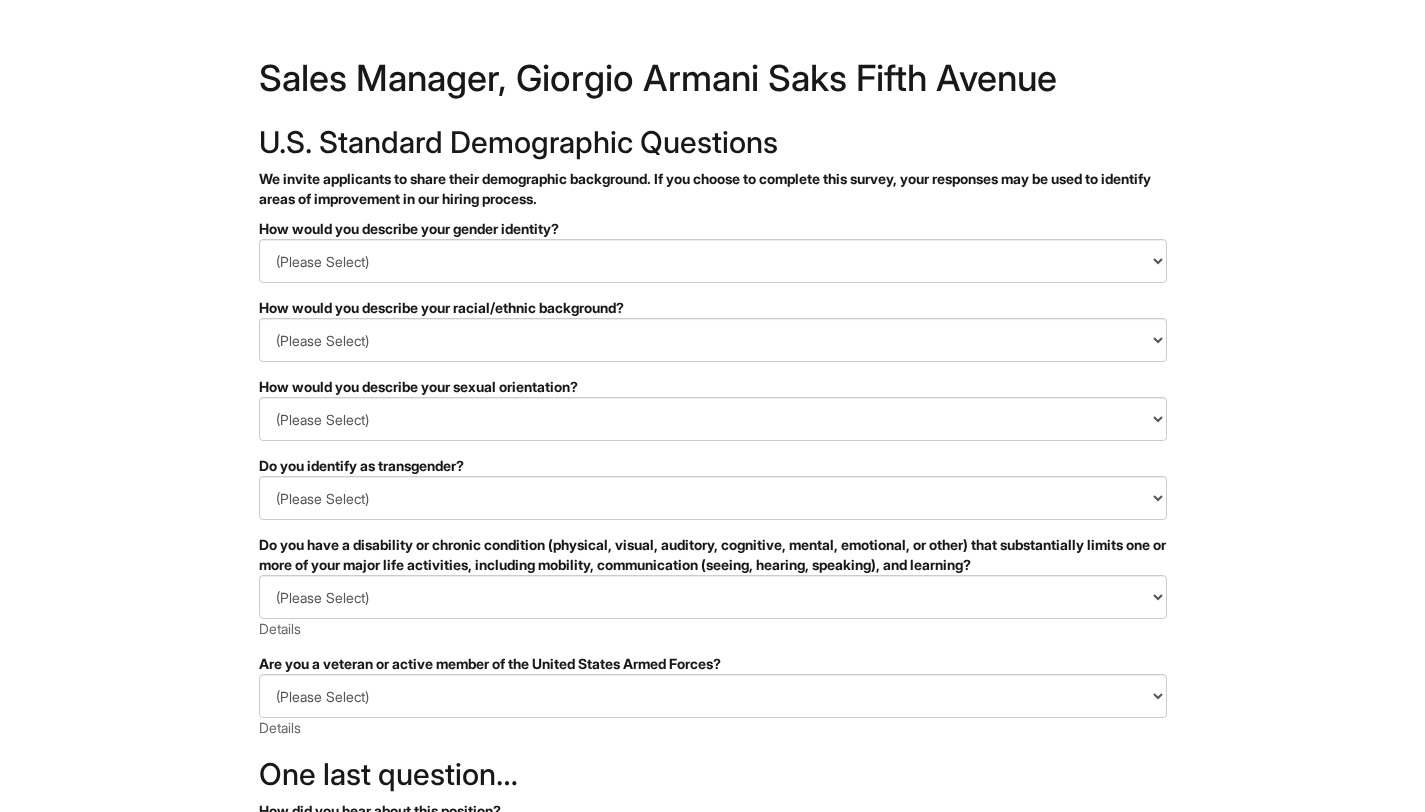 scroll, scrollTop: 0, scrollLeft: 0, axis: both 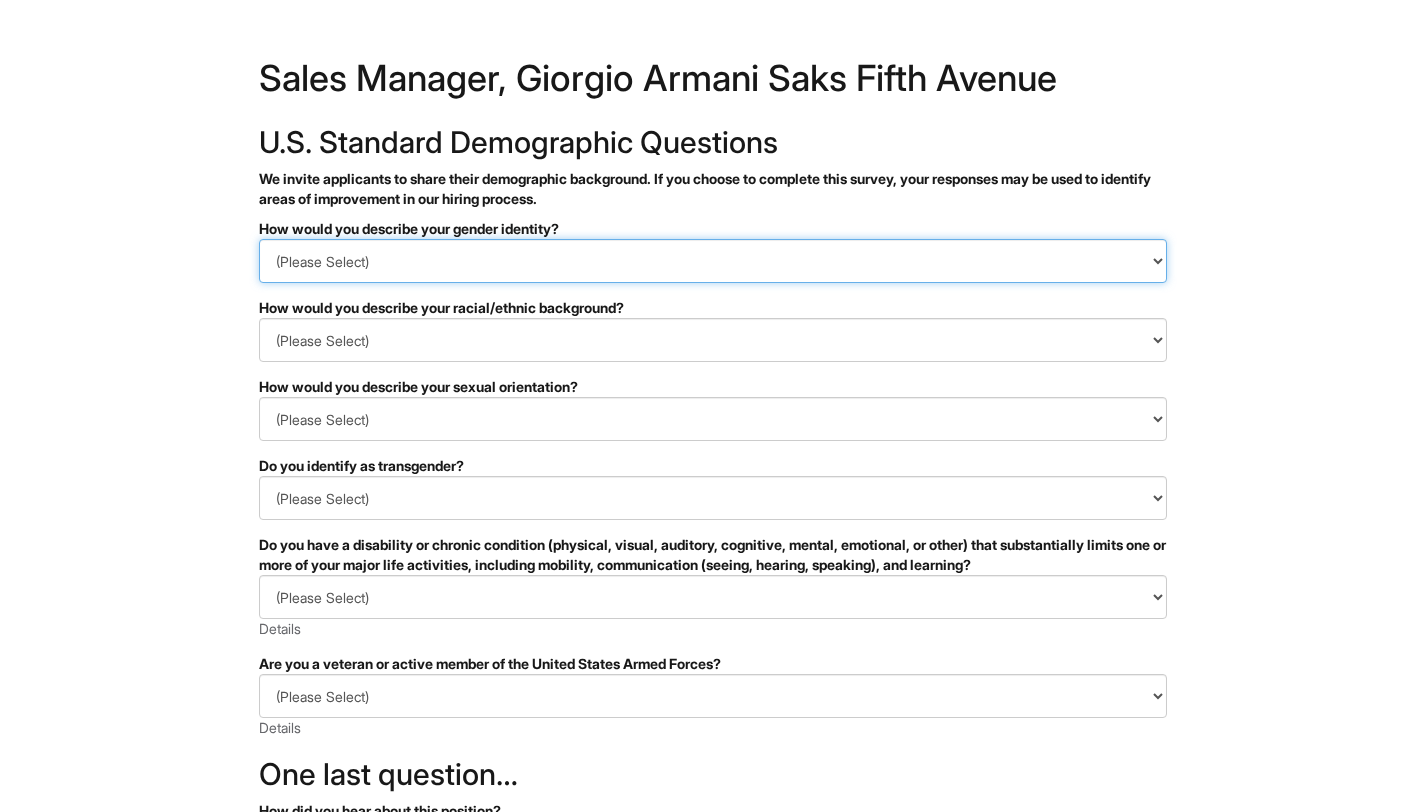click on "(Please Select) Man Woman Non-binary I prefer to self-describe I don't wish to answer" at bounding box center (713, 261) 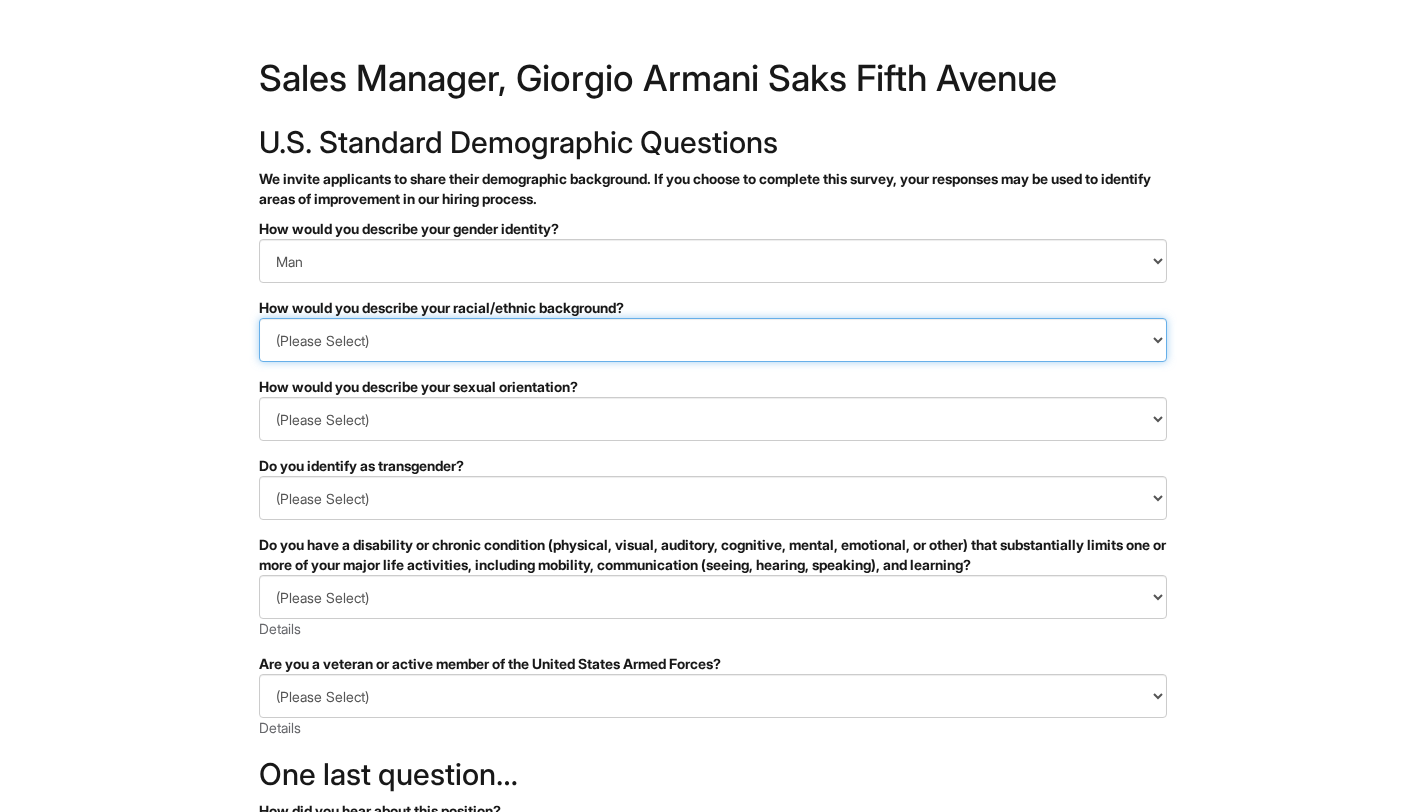 click on "(Please Select) Black or of African descent    East Asian    Hispanic, Latinx or of Spanish Origin    Indigenous, American Indian or Alaska Native    Middle Eastern or North African    Native Hawaiian or Pacific Islander    South Asian    Southeast Asian    White or European    I prefer to self-describe    I don't wish to answer" at bounding box center (713, 340) 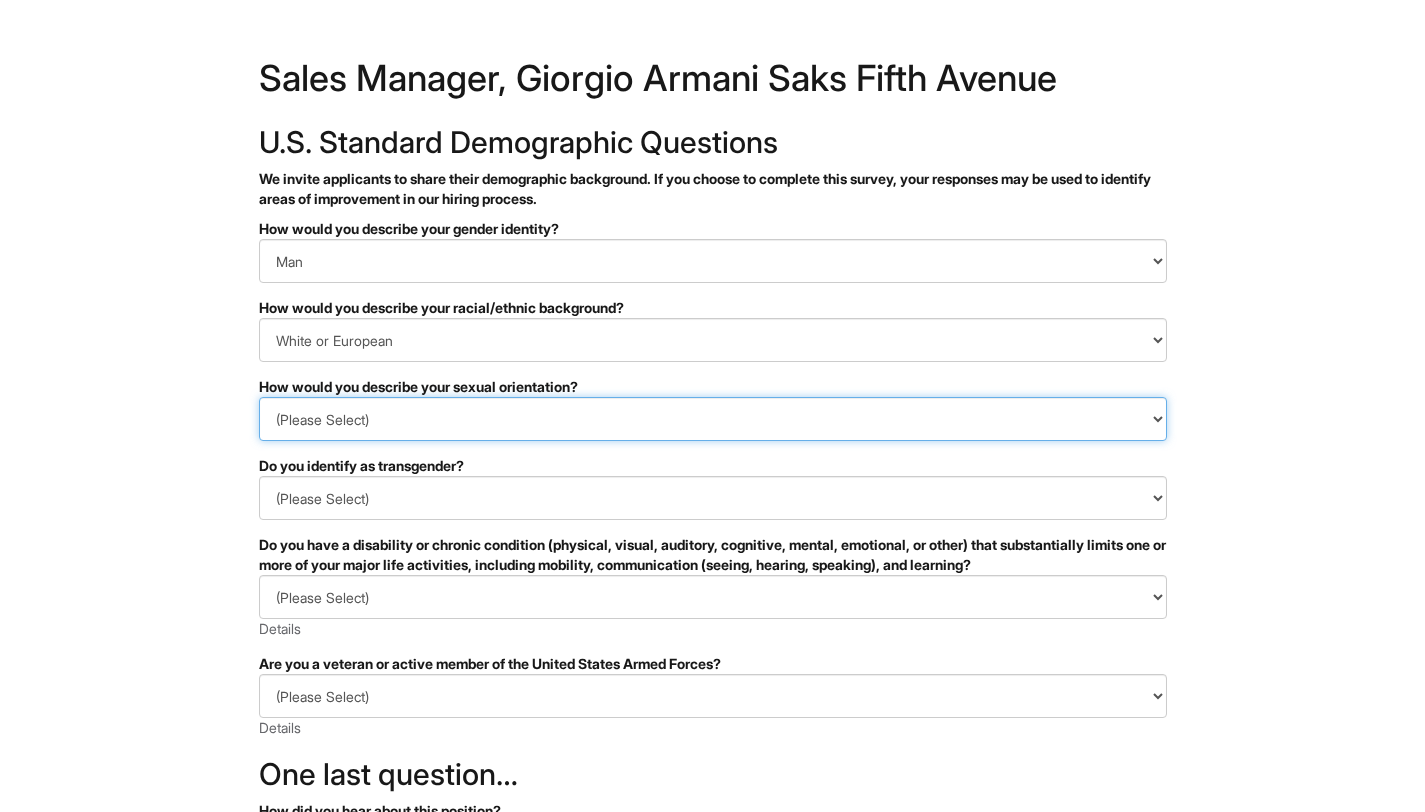 click on "(Please Select) Asexual Bisexual and/or pansexual Gay Heterosexual Lesbian Queer I prefer to self-describe I don't wish to answer" at bounding box center [713, 419] 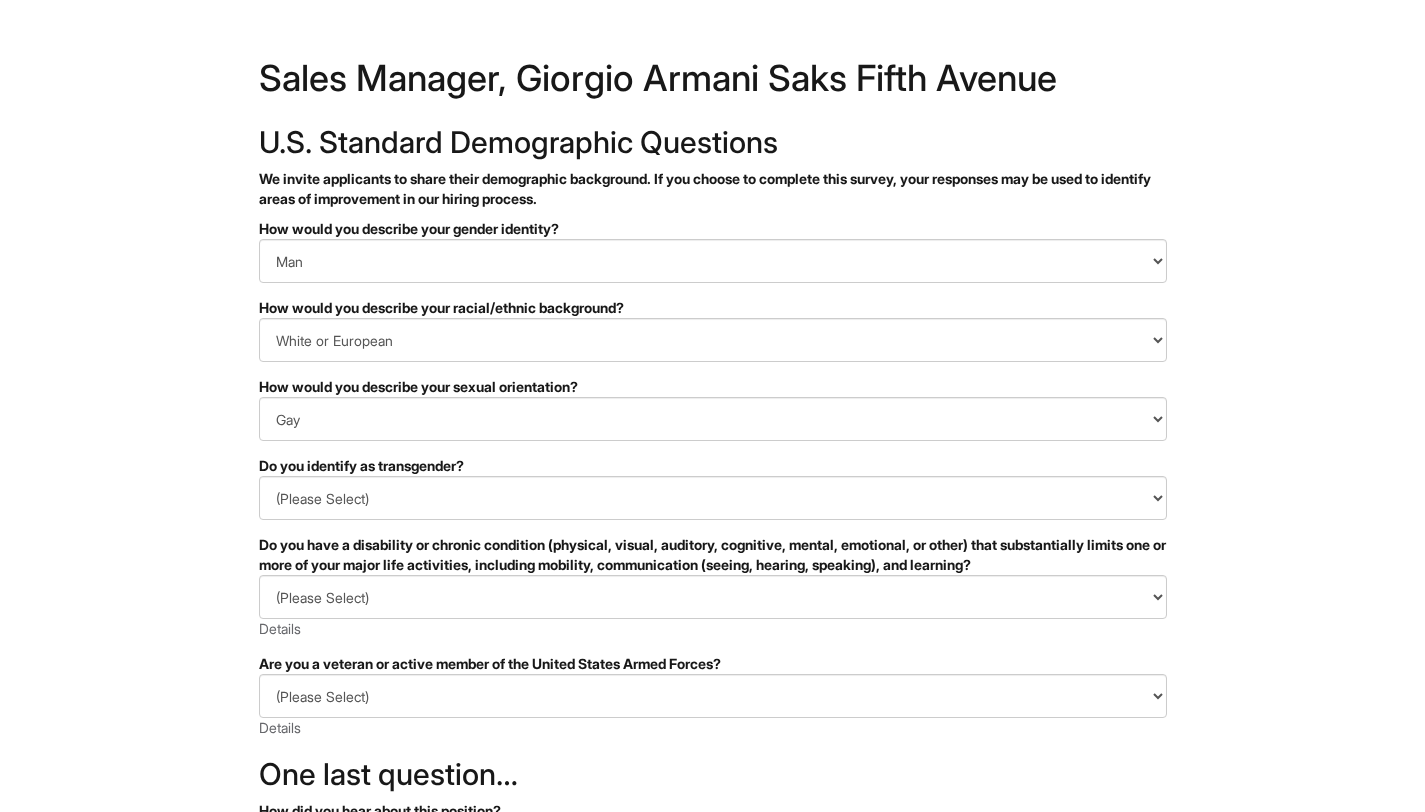click on "&nbsp; ✔ 2 3 Sales Manager, Giorgio Armani Saks Fifth Avenue U.S. Standard Demographic Questions We invite applicants to share their demographic background. If you choose to complete this survey, your responses may be used to identify
areas of improvement in our hiring process. PLEASE COMPLETE ALL REQUIRED FIELDS How would you describe your gender identity? (Please Select) Man Woman Non-binary I prefer to self-describe I don't wish to answer How would you describe your racial/ethnic background? (Please Select) Black or of African descent    East Asian    Hispanic, Latinx or of Spanish Origin    Indigenous, American Indian or Alaska Native    Middle Eastern or North African    Native Hawaiian or Pacific Islander    South Asian    Southeast Asian    White or European    I prefer to self-describe    I don't wish to answer How would you describe your sexual orientation? (Please Select) Asexual Bisexual and/or pansexual Gay Heterosexual Lesbian Queer I prefer to self-describe I don't wish to answer Yes" at bounding box center (712, 563) 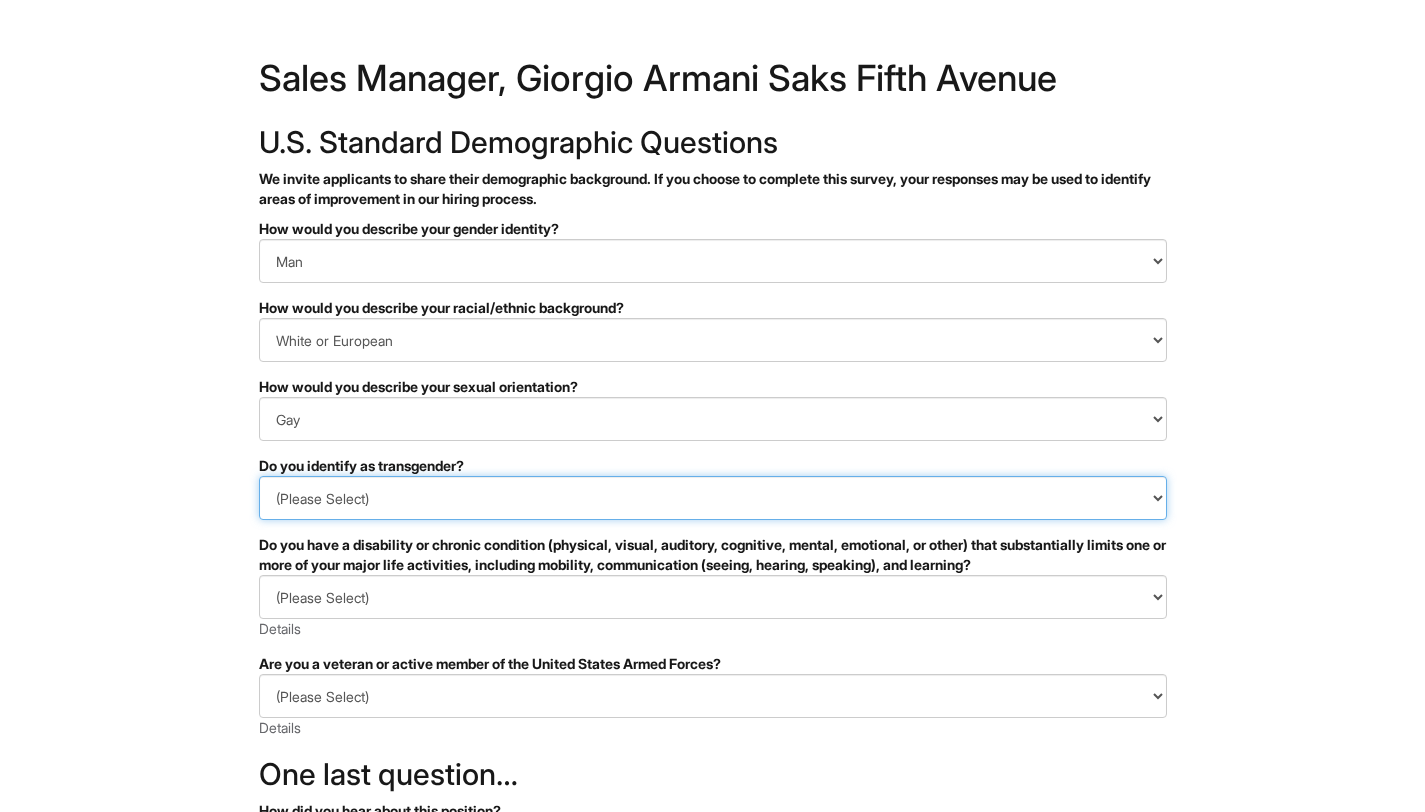 click on "(Please Select) Yes No I prefer to self-describe I don't wish to answer" at bounding box center [713, 498] 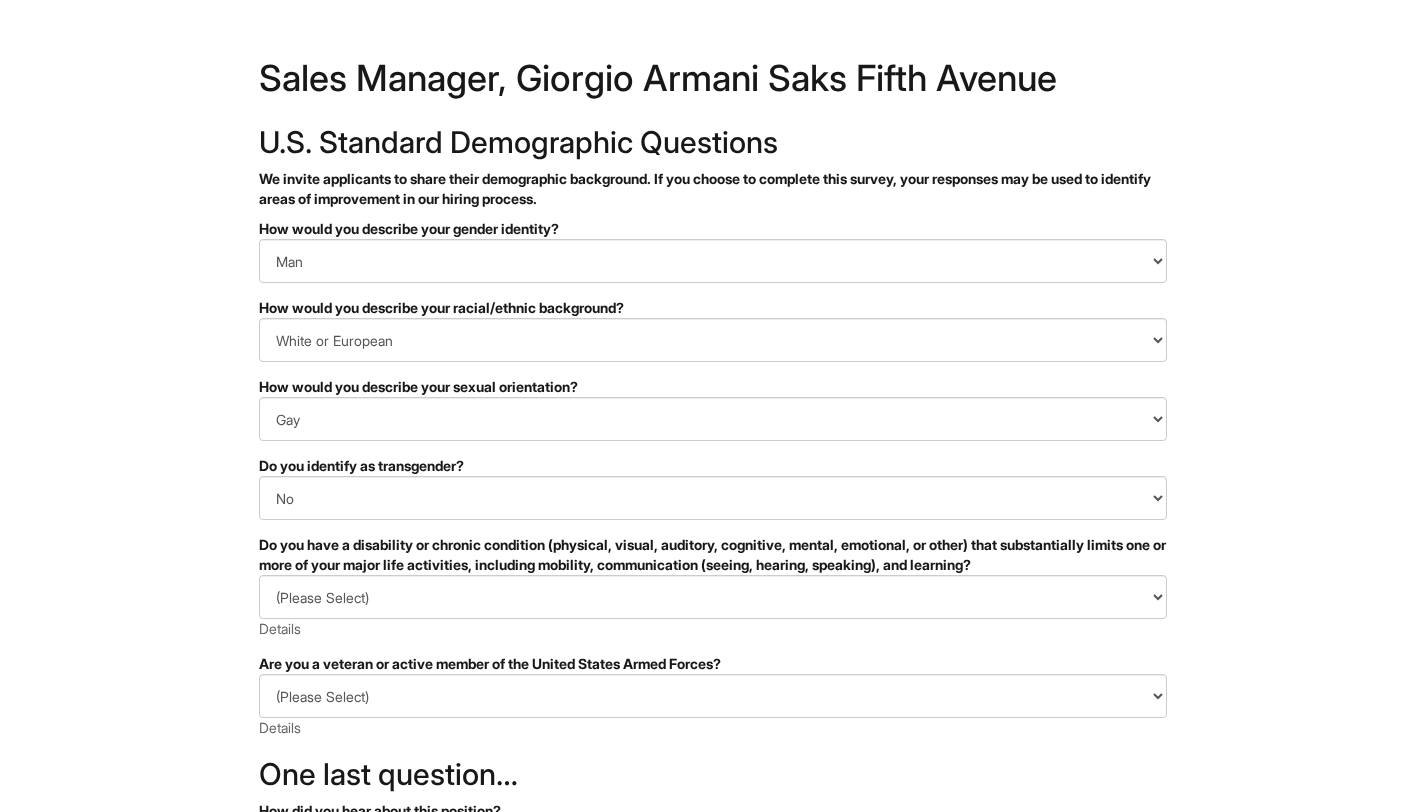 click on "&nbsp; ✔ 2 3 Sales Manager, Giorgio Armani Saks Fifth Avenue U.S. Standard Demographic Questions We invite applicants to share their demographic background. If you choose to complete this survey, your responses may be used to identify
areas of improvement in our hiring process. PLEASE COMPLETE ALL REQUIRED FIELDS How would you describe your gender identity? (Please Select) Man Woman Non-binary I prefer to self-describe I don't wish to answer How would you describe your racial/ethnic background? (Please Select) Black or of African descent    East Asian    Hispanic, Latinx or of Spanish Origin    Indigenous, American Indian or Alaska Native    Middle Eastern or North African    Native Hawaiian or Pacific Islander    South Asian    Southeast Asian    White or European    I prefer to self-describe    I don't wish to answer How would you describe your sexual orientation? (Please Select) Asexual Bisexual and/or pansexual Gay Heterosexual Lesbian Queer I prefer to self-describe I don't wish to answer Yes" at bounding box center [712, 563] 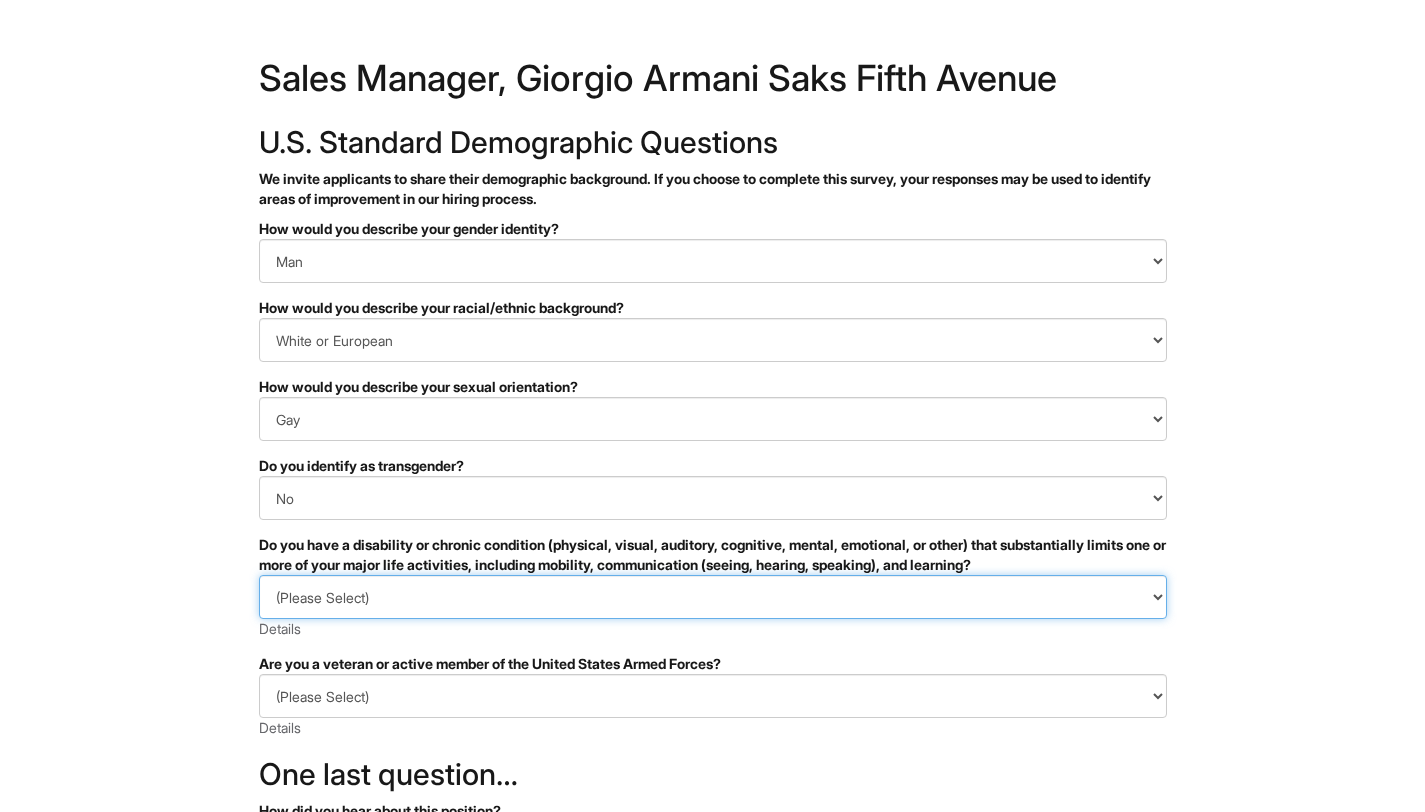 click on "(Please Select) YES, I HAVE A DISABILITY (or previously had a disability) NO, I DON'T HAVE A DISABILITY I DON'T WISH TO ANSWER" at bounding box center (713, 597) 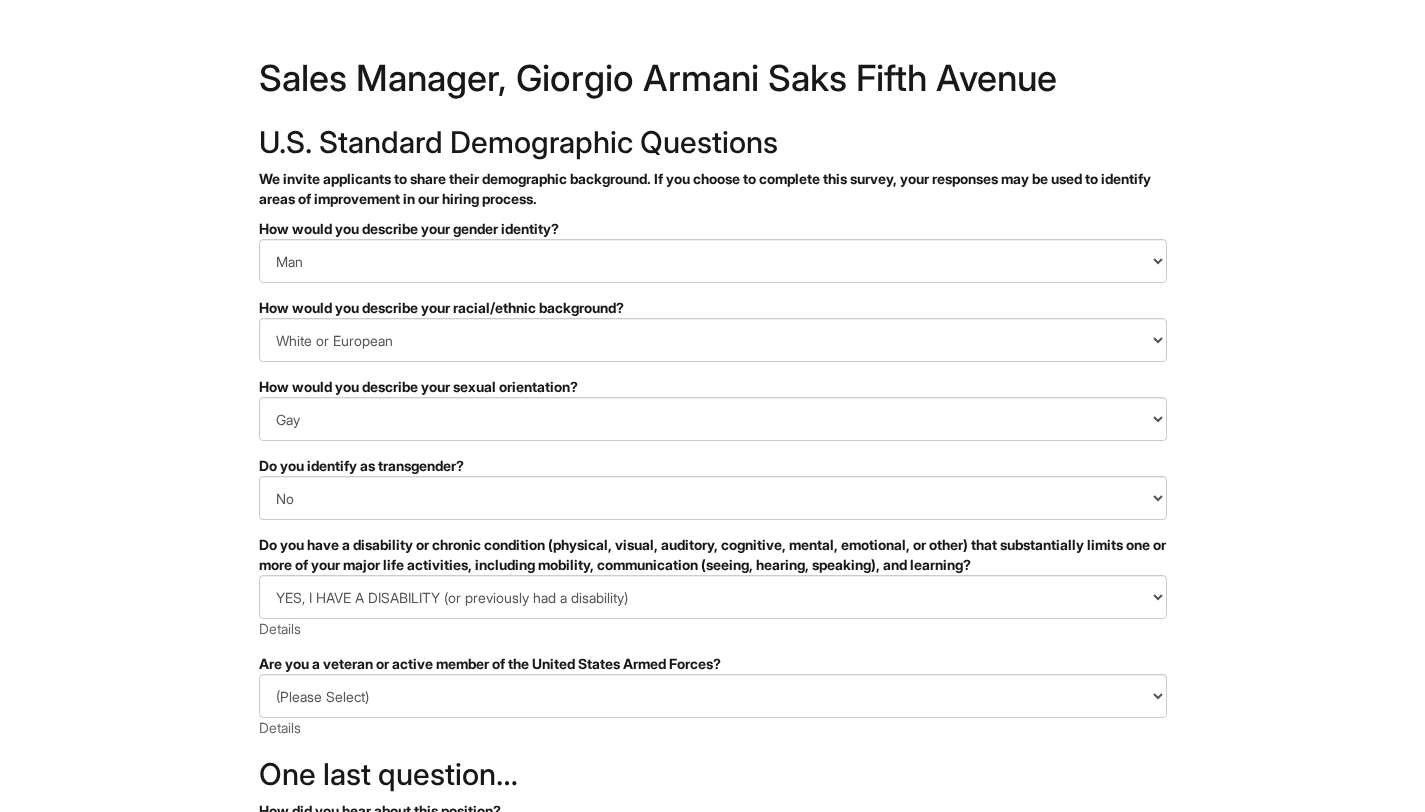 click on "&nbsp; ✔ 2 3 Sales Manager, Giorgio Armani Saks Fifth Avenue U.S. Standard Demographic Questions We invite applicants to share their demographic background. If you choose to complete this survey, your responses may be used to identify
areas of improvement in our hiring process. PLEASE COMPLETE ALL REQUIRED FIELDS How would you describe your gender identity? (Please Select) Man Woman Non-binary I prefer to self-describe I don't wish to answer How would you describe your racial/ethnic background? (Please Select) Black or of African descent    East Asian    Hispanic, Latinx or of Spanish Origin    Indigenous, American Indian or Alaska Native    Middle Eastern or North African    Native Hawaiian or Pacific Islander    South Asian    Southeast Asian    White or European    I prefer to self-describe    I don't wish to answer How would you describe your sexual orientation? (Please Select) Asexual Bisexual and/or pansexual Gay Heterosexual Lesbian Queer I prefer to self-describe I don't wish to answer Yes" at bounding box center [712, 563] 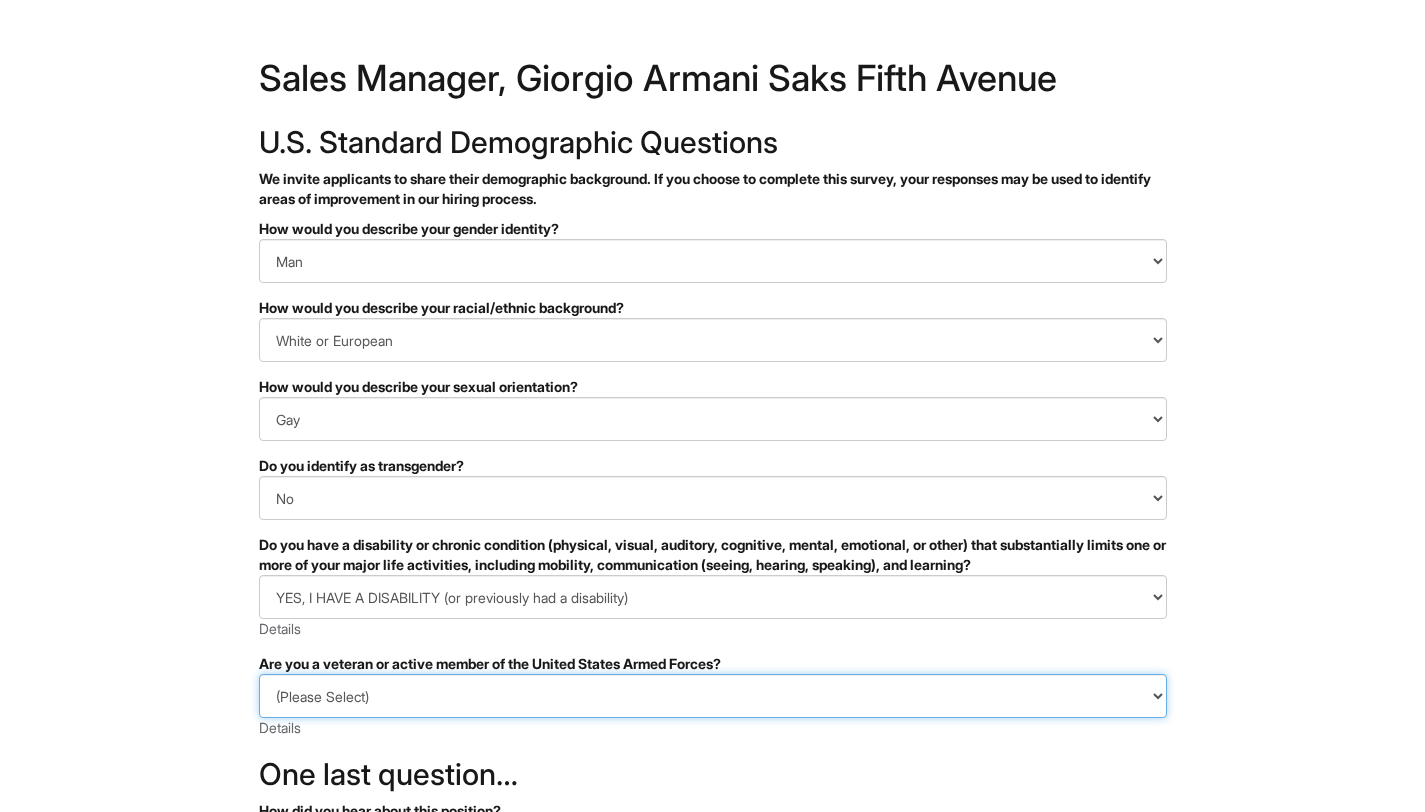 click on "(Please Select) I IDENTIFY AS ONE OR MORE OF THE CLASSIFICATIONS OF PROTECTED VETERANS LISTED I AM NOT A PROTECTED VETERAN I PREFER NOT TO ANSWER" at bounding box center (713, 696) 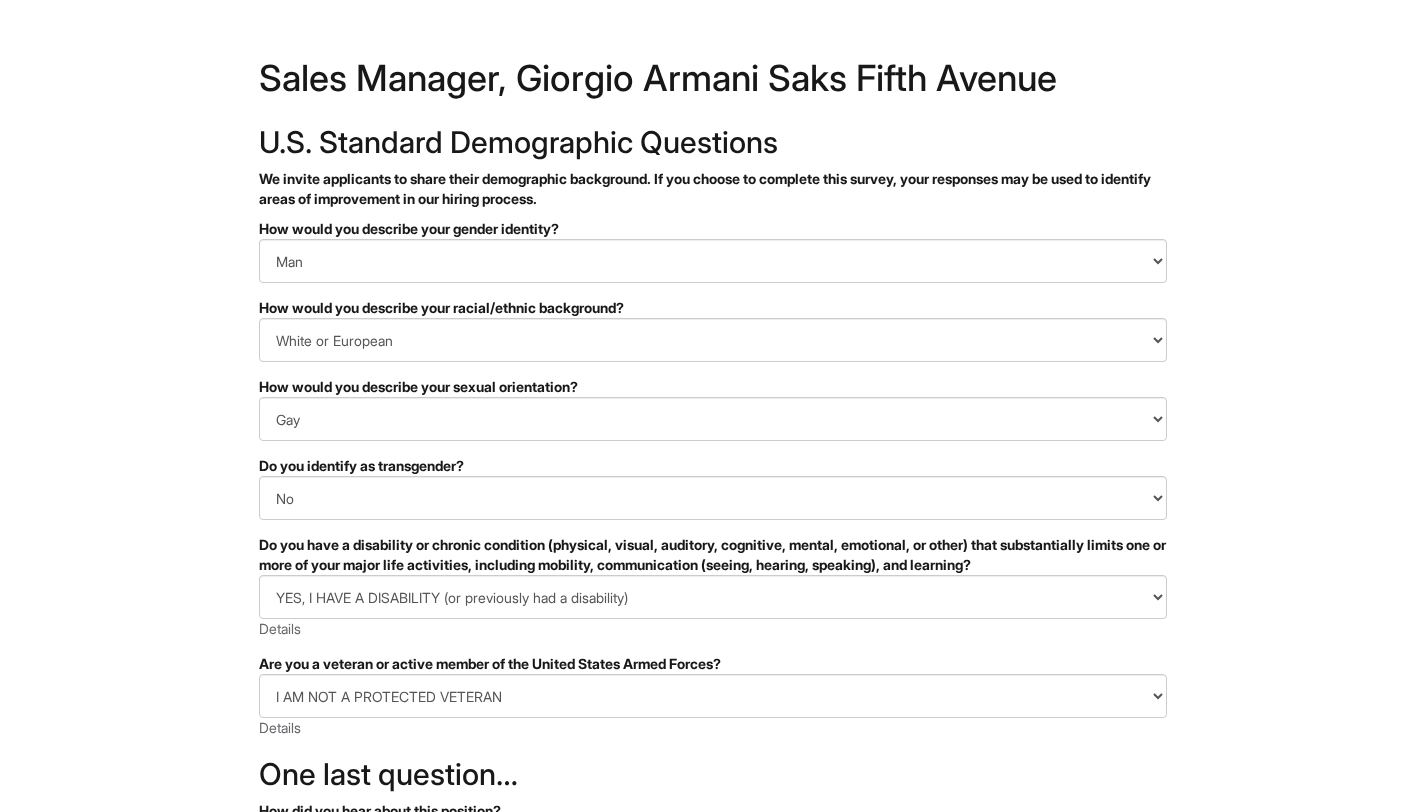 click on "&nbsp; ✔ 2 3 Sales Manager, Giorgio Armani Saks Fifth Avenue U.S. Standard Demographic Questions We invite applicants to share their demographic background. If you choose to complete this survey, your responses may be used to identify
areas of improvement in our hiring process. PLEASE COMPLETE ALL REQUIRED FIELDS How would you describe your gender identity? (Please Select) Man Woman Non-binary I prefer to self-describe I don't wish to answer How would you describe your racial/ethnic background? (Please Select) Black or of African descent    East Asian    Hispanic, Latinx or of Spanish Origin    Indigenous, American Indian or Alaska Native    Middle Eastern or North African    Native Hawaiian or Pacific Islander    South Asian    Southeast Asian    White or European    I prefer to self-describe    I don't wish to answer How would you describe your sexual orientation? (Please Select) Asexual Bisexual and/or pansexual Gay Heterosexual Lesbian Queer I prefer to self-describe I don't wish to answer Yes" at bounding box center (712, 563) 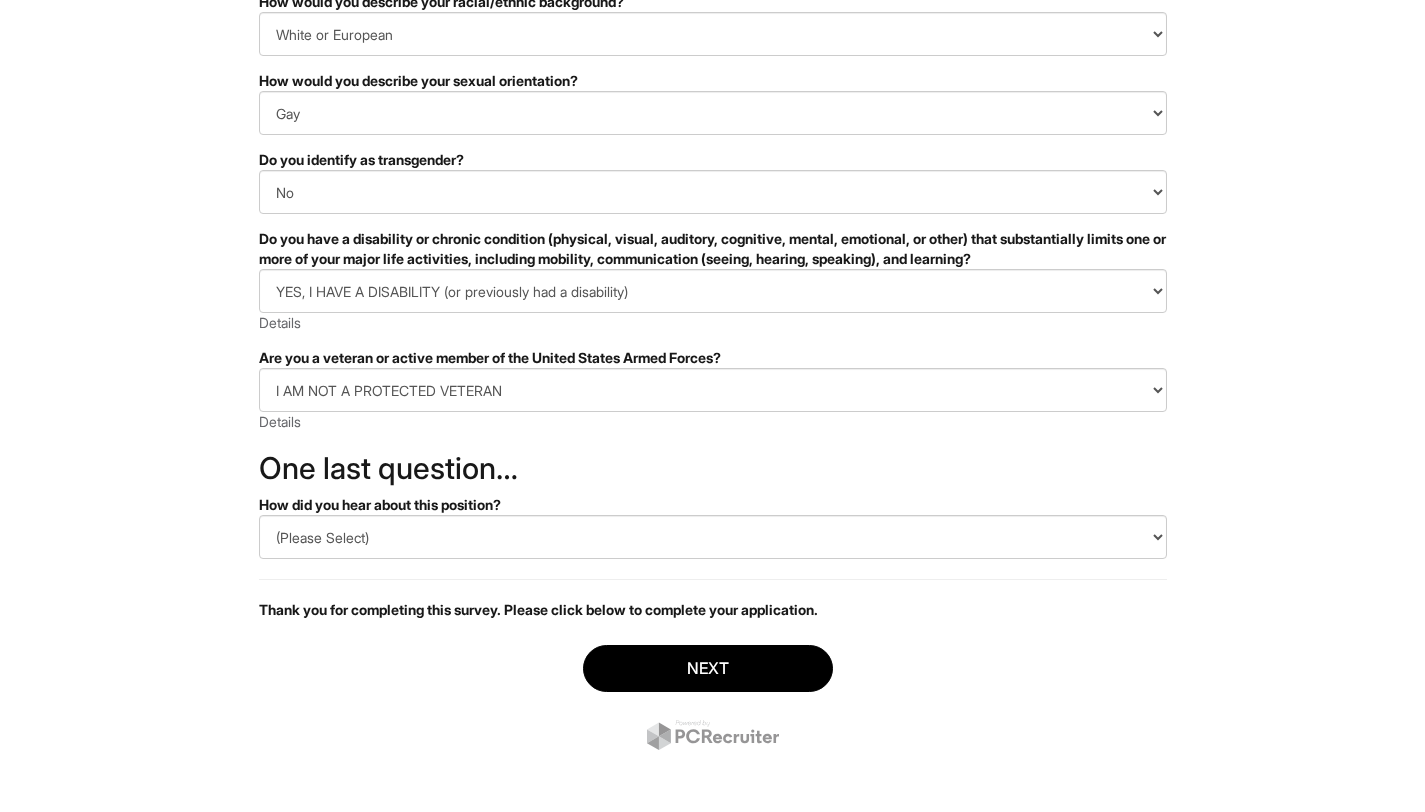 scroll, scrollTop: 307, scrollLeft: 0, axis: vertical 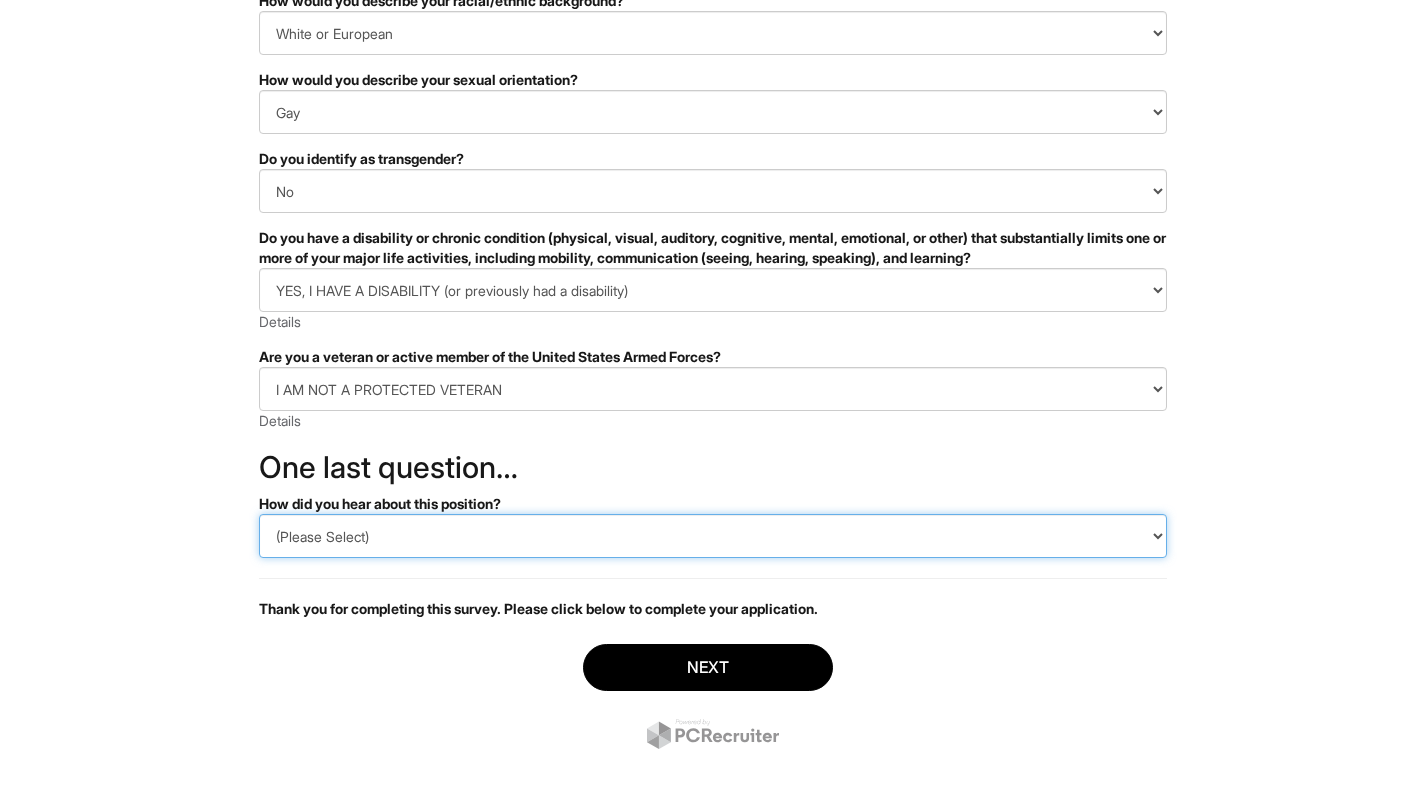 click on "(Please Select) CareerBuilder Indeed LinkedIn Monster Referral Other" at bounding box center (713, 536) 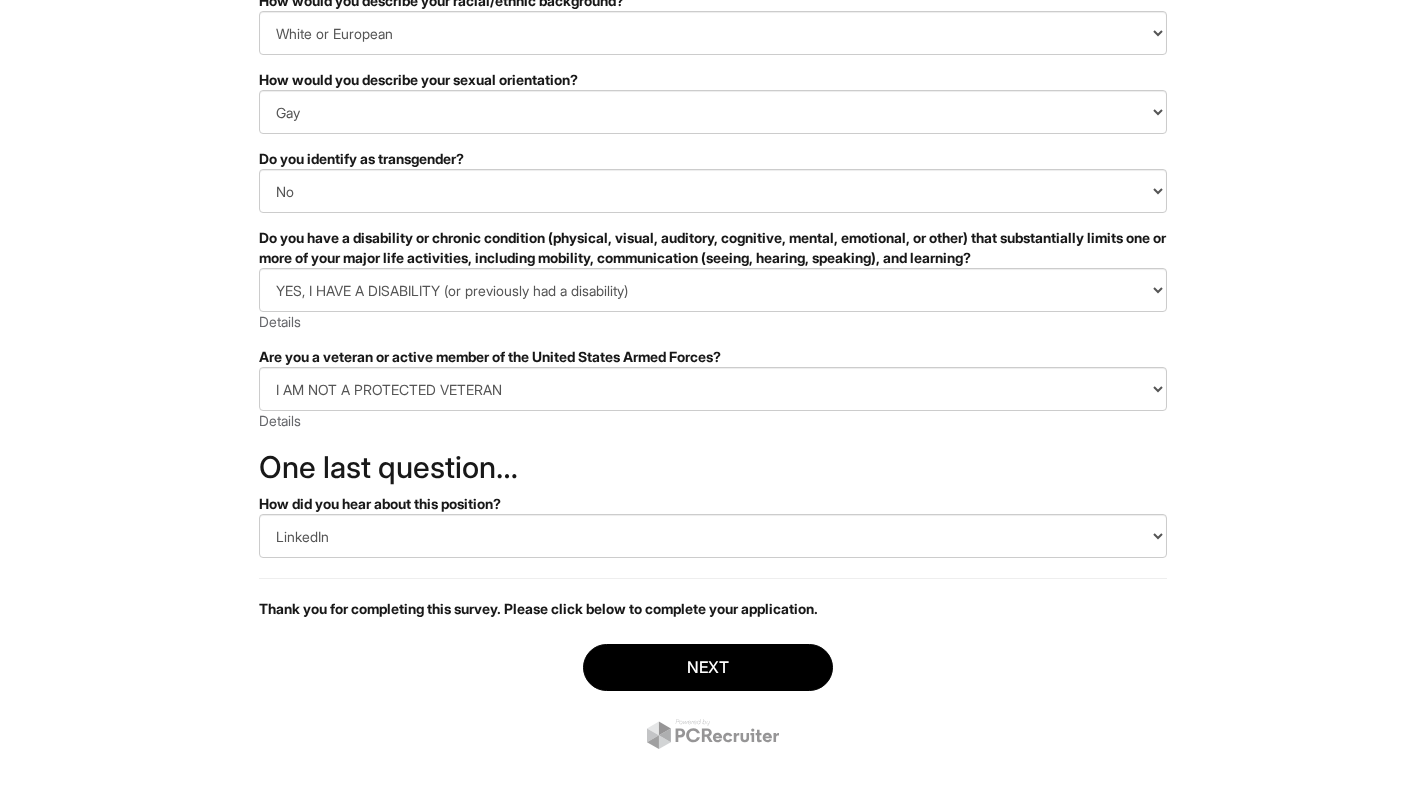 click on "&nbsp; ✔ 2 3 Sales Manager, Giorgio Armani Saks Fifth Avenue U.S. Standard Demographic Questions We invite applicants to share their demographic background. If you choose to complete this survey, your responses may be used to identify
areas of improvement in our hiring process. PLEASE COMPLETE ALL REQUIRED FIELDS How would you describe your gender identity? (Please Select) Man Woman Non-binary I prefer to self-describe I don't wish to answer How would you describe your racial/ethnic background? (Please Select) Black or of African descent    East Asian    Hispanic, Latinx or of Spanish Origin    Indigenous, American Indian or Alaska Native    Middle Eastern or North African    Native Hawaiian or Pacific Islander    South Asian    Southeast Asian    White or European    I prefer to self-describe    I don't wish to answer How would you describe your sexual orientation? (Please Select) Asexual Bisexual and/or pansexual Gay Heterosexual Lesbian Queer I prefer to self-describe I don't wish to answer Yes" at bounding box center [712, 256] 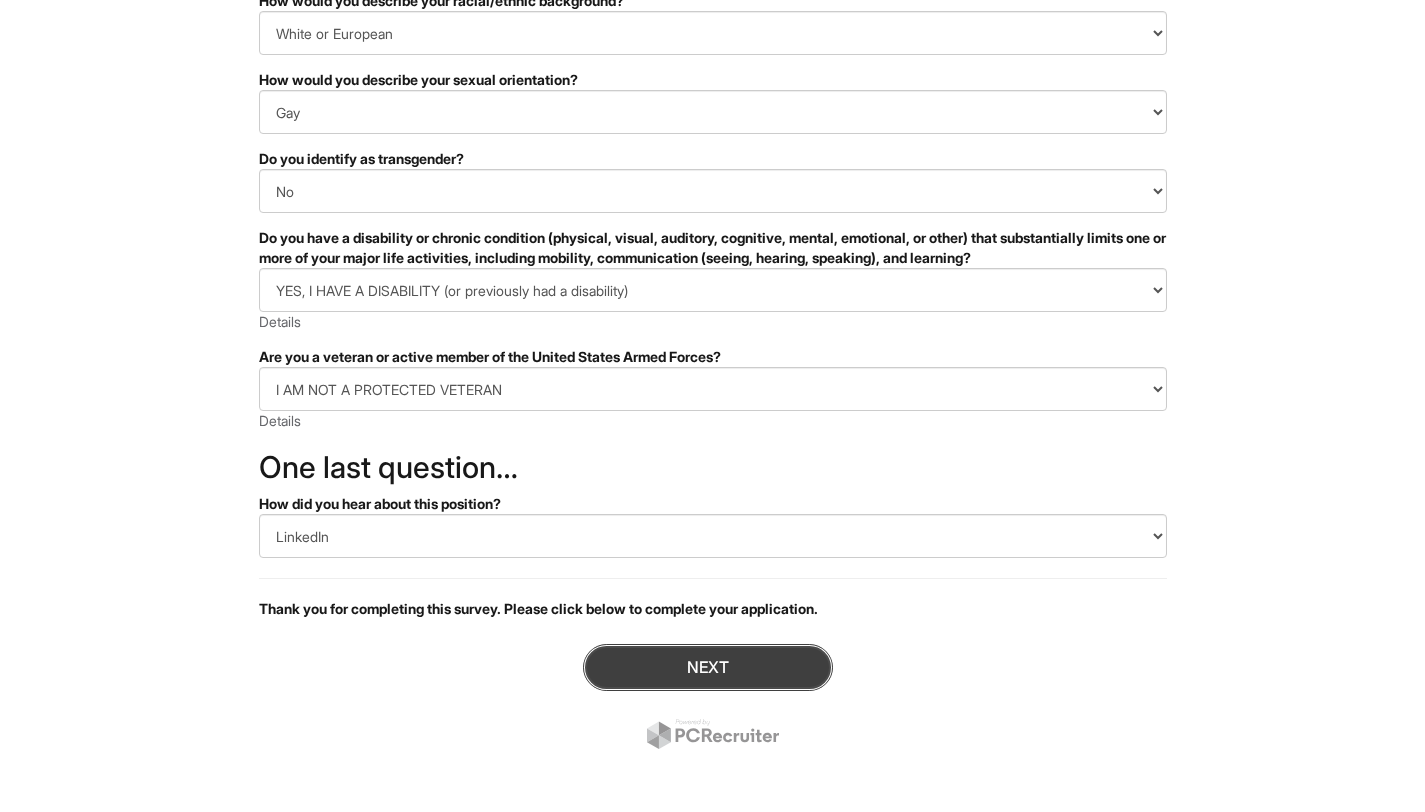 click on "Next" at bounding box center (708, 667) 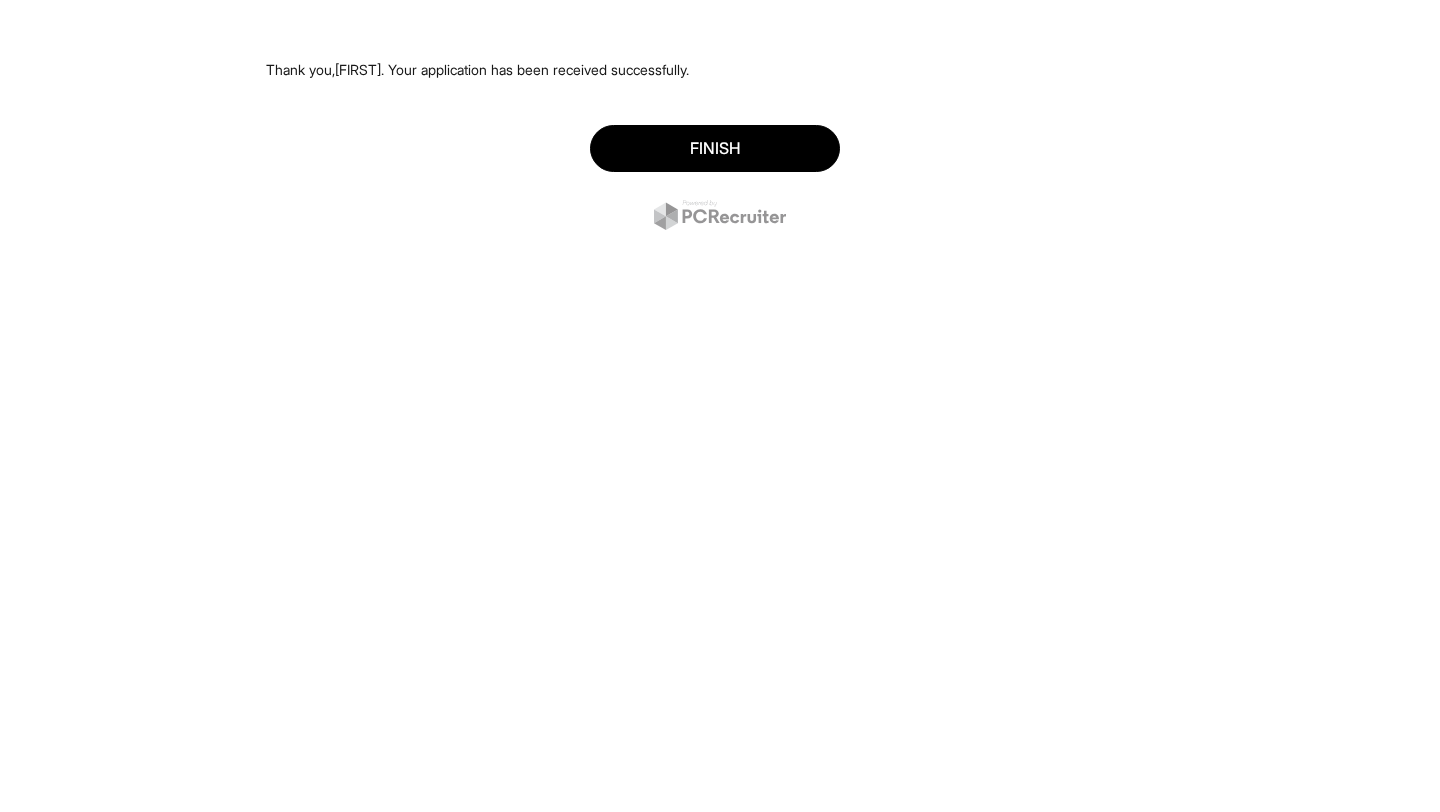 scroll, scrollTop: 0, scrollLeft: 0, axis: both 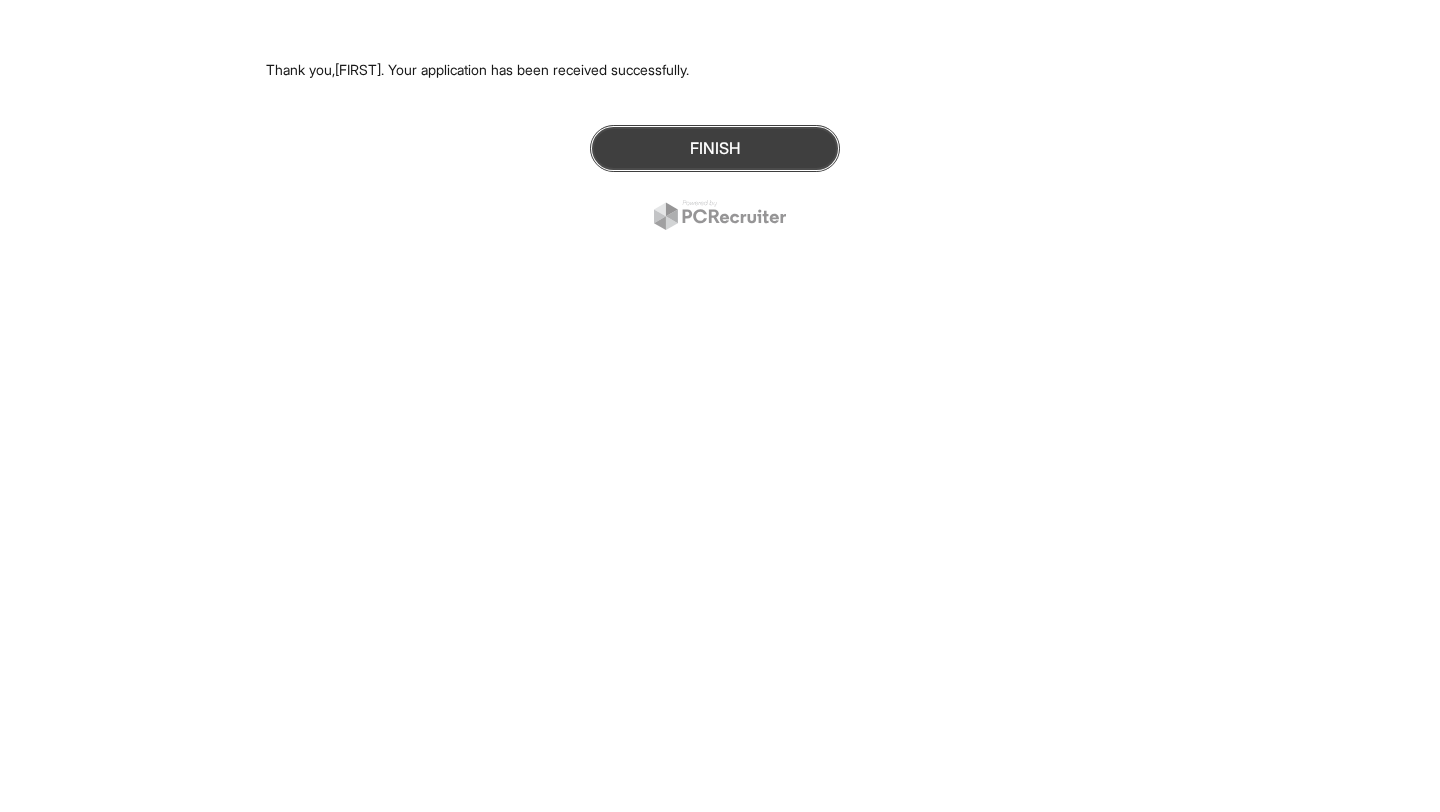 click on "Finish" at bounding box center [715, 148] 